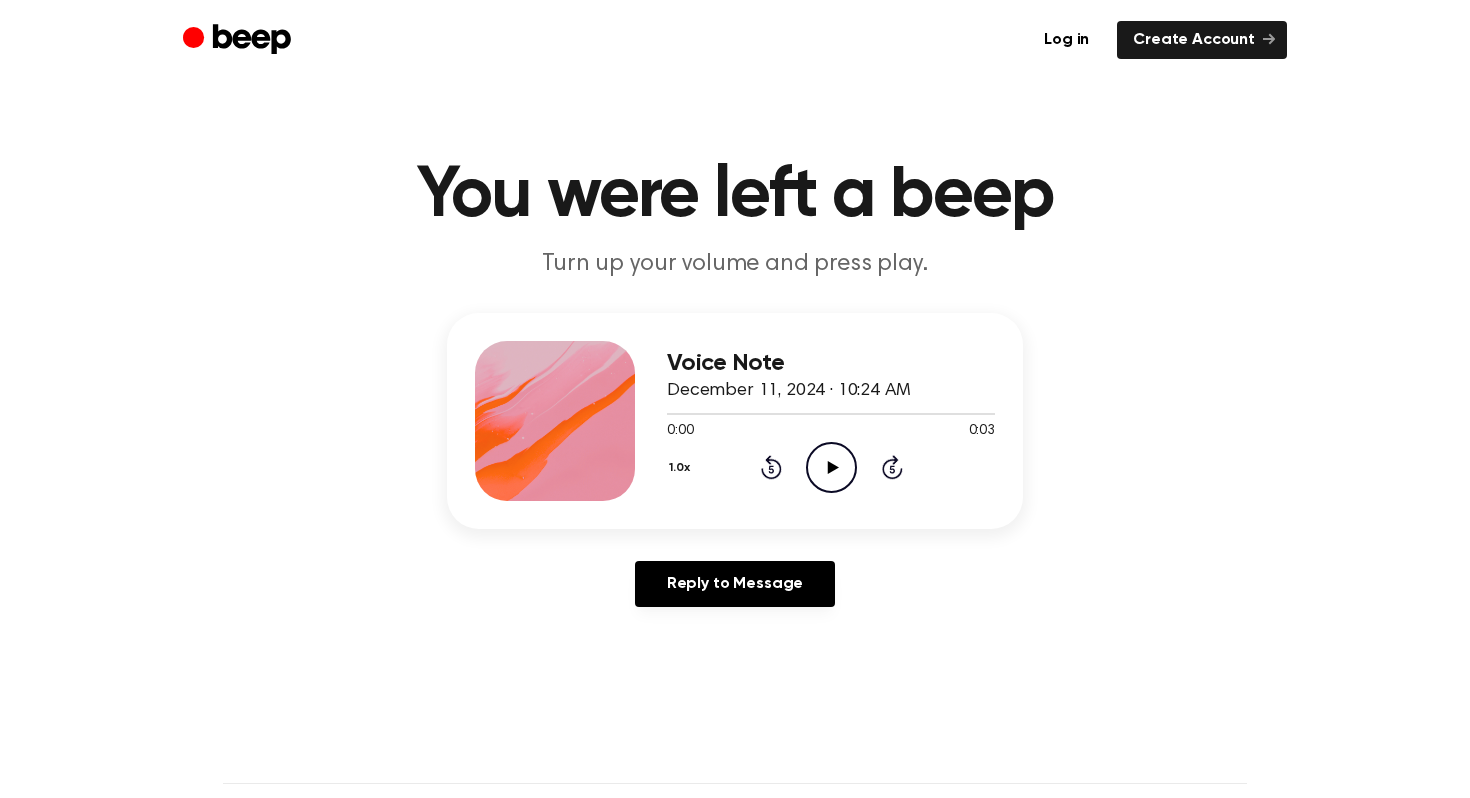 scroll, scrollTop: 0, scrollLeft: 0, axis: both 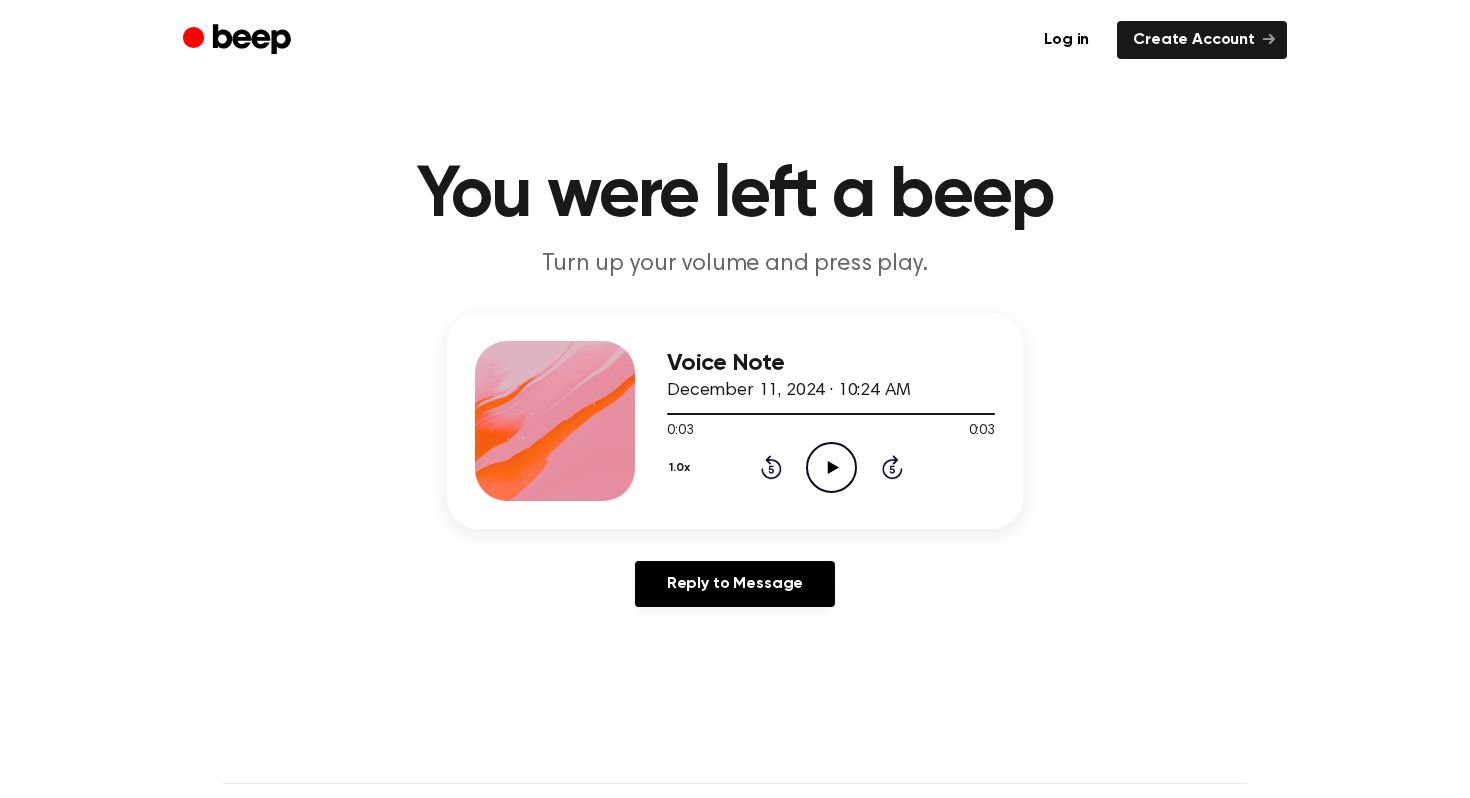 click on "Play Audio" 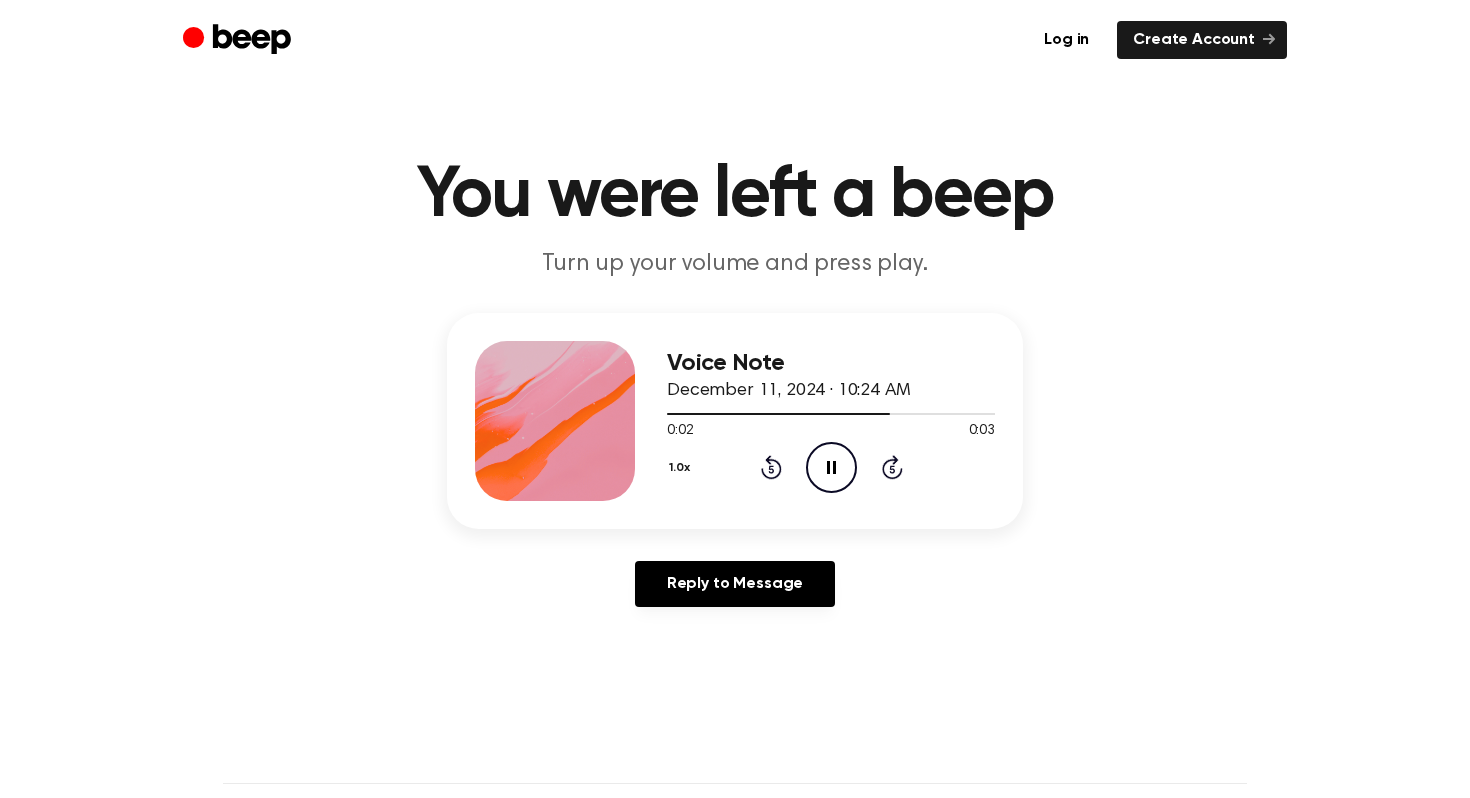 click on "1.0x" at bounding box center [682, 468] 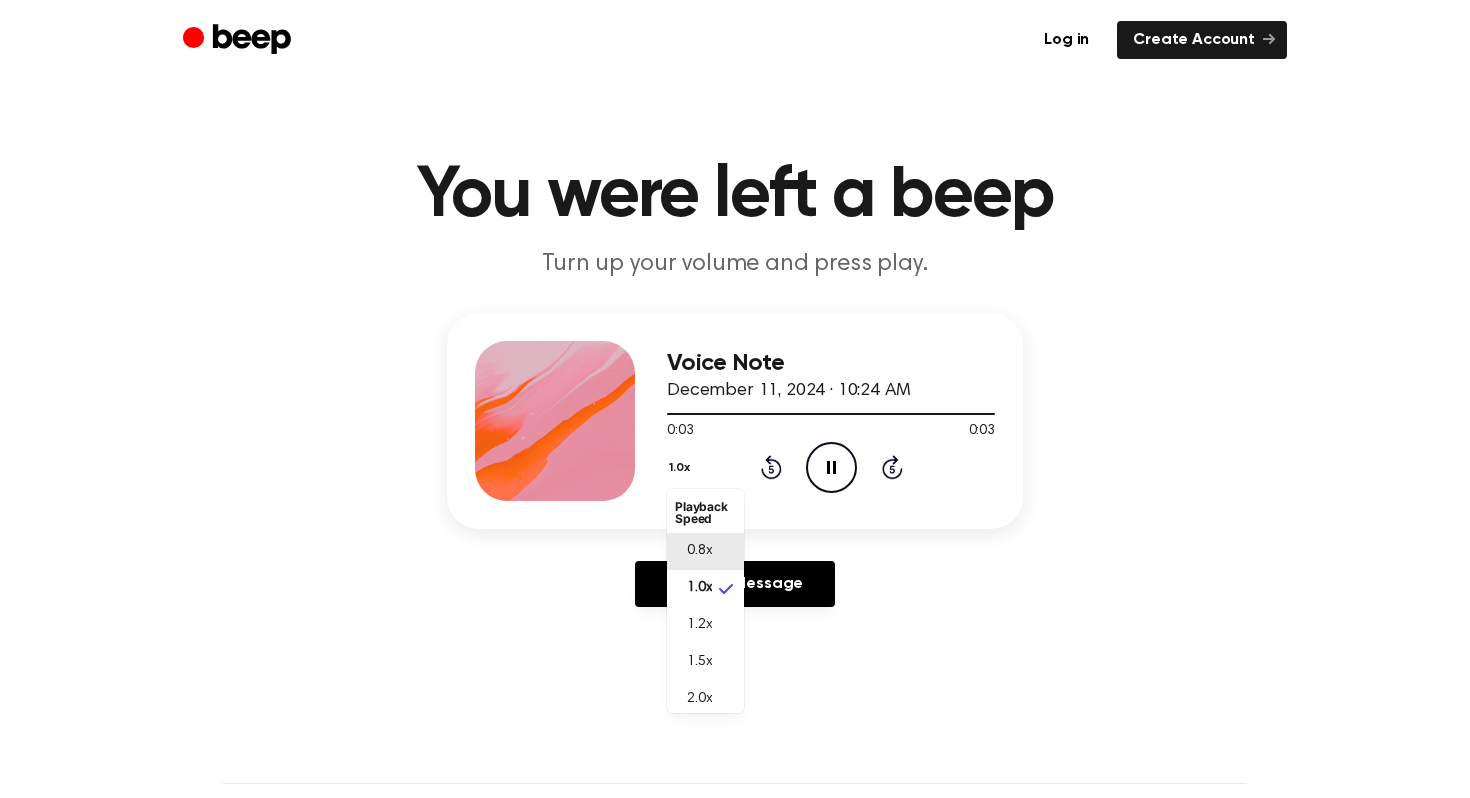 click on "0.8x" at bounding box center (699, 551) 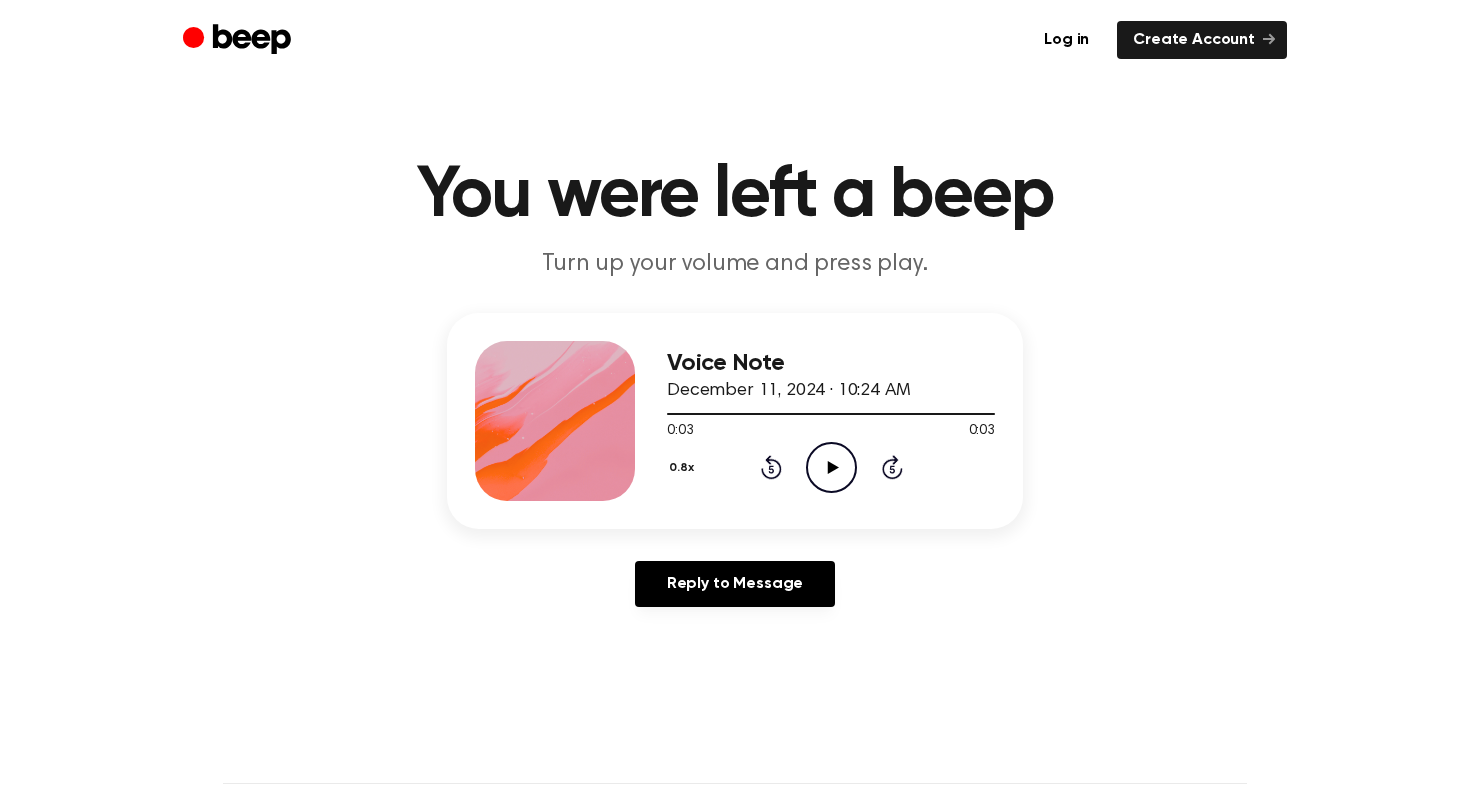 click on "Play Audio" 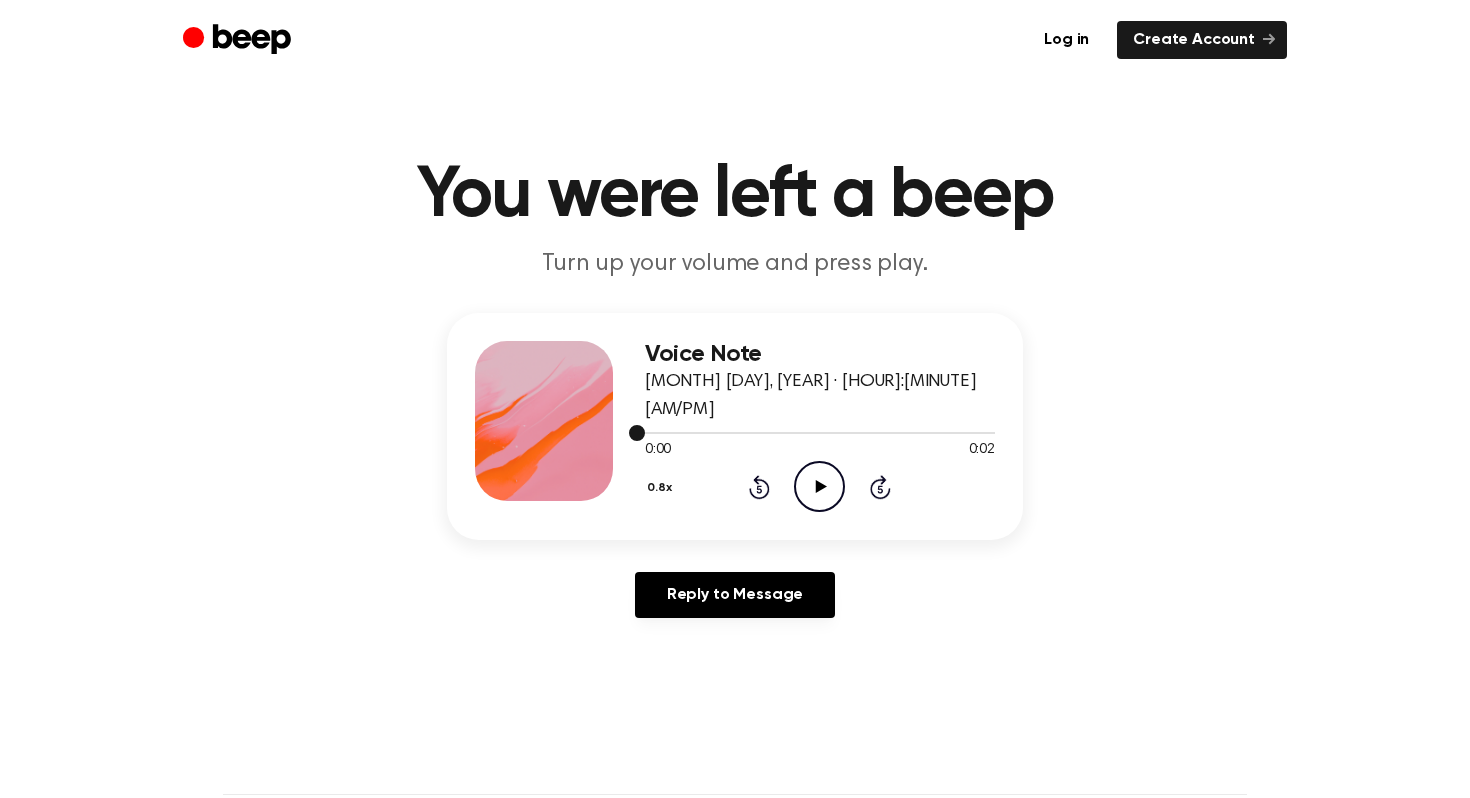 scroll, scrollTop: 0, scrollLeft: 0, axis: both 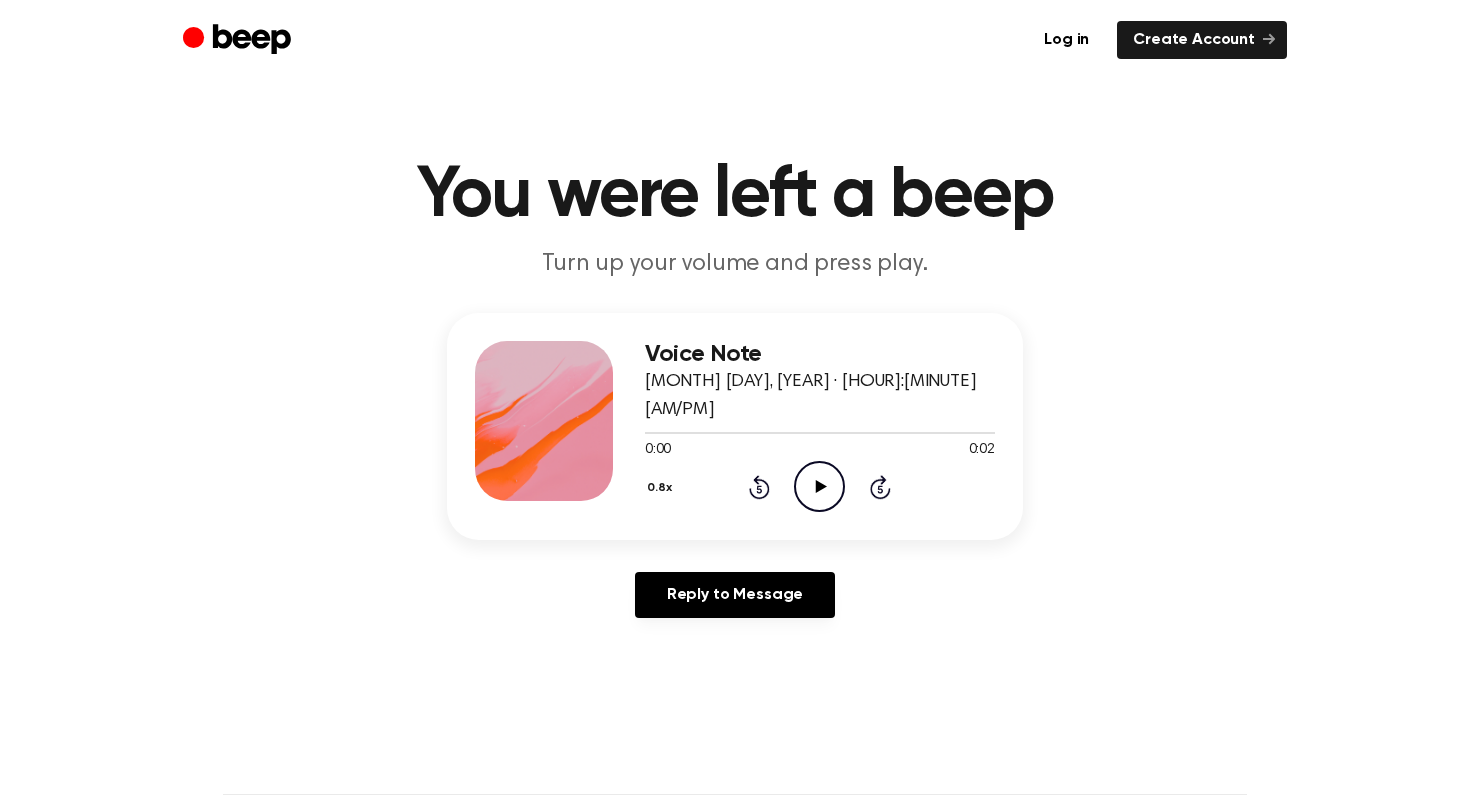 click on "Play Audio" 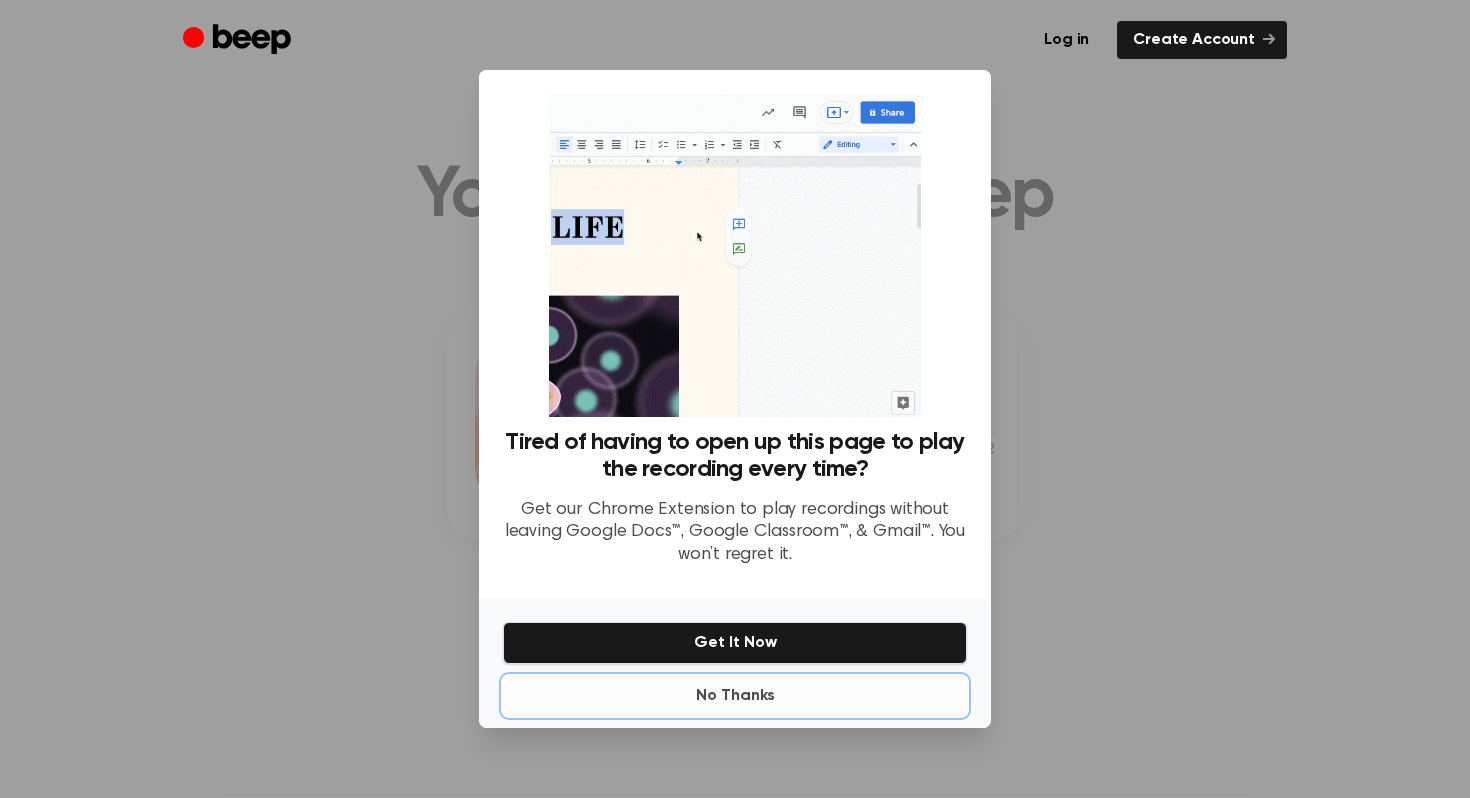 click on "No Thanks" at bounding box center (735, 696) 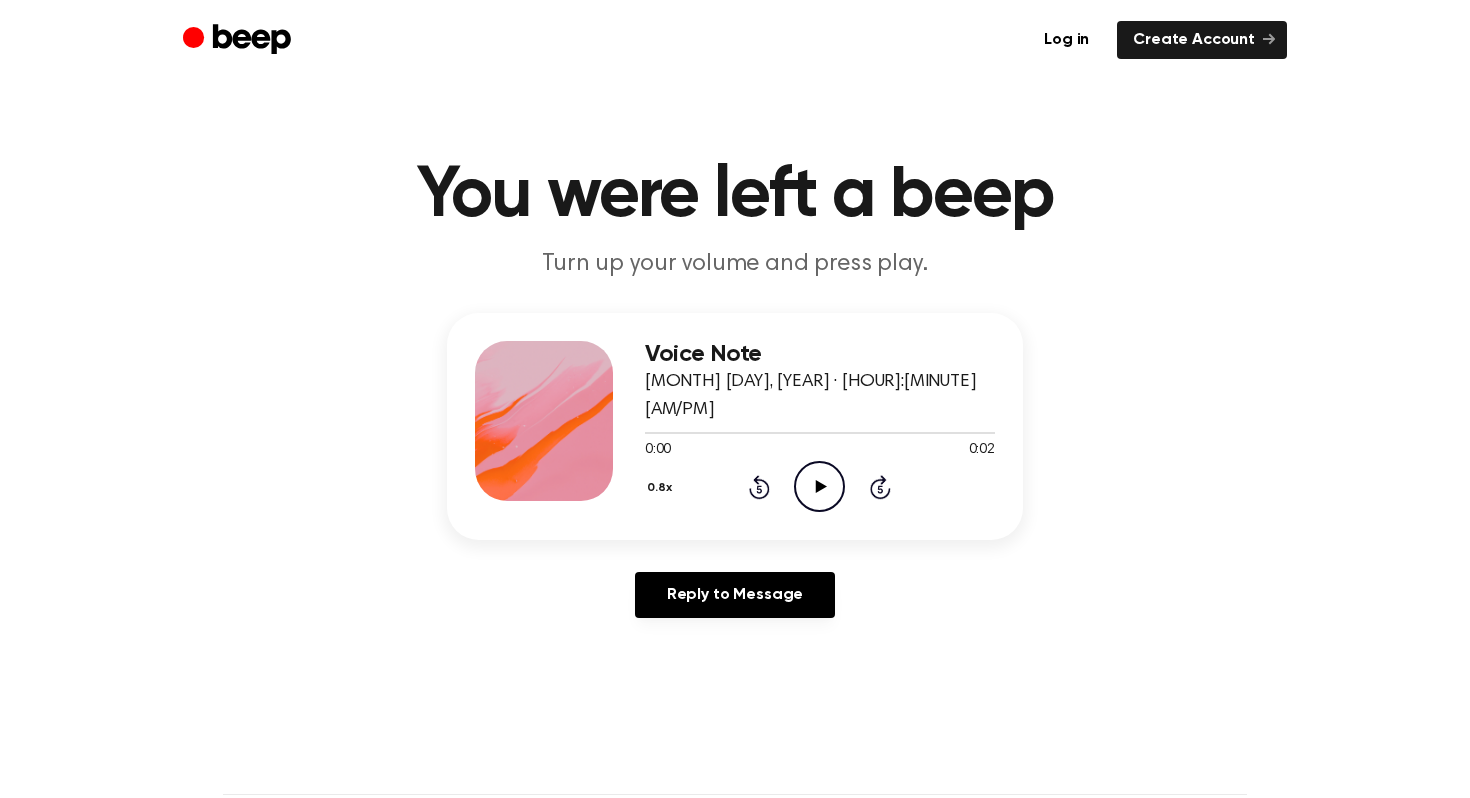 click on "Play Audio" 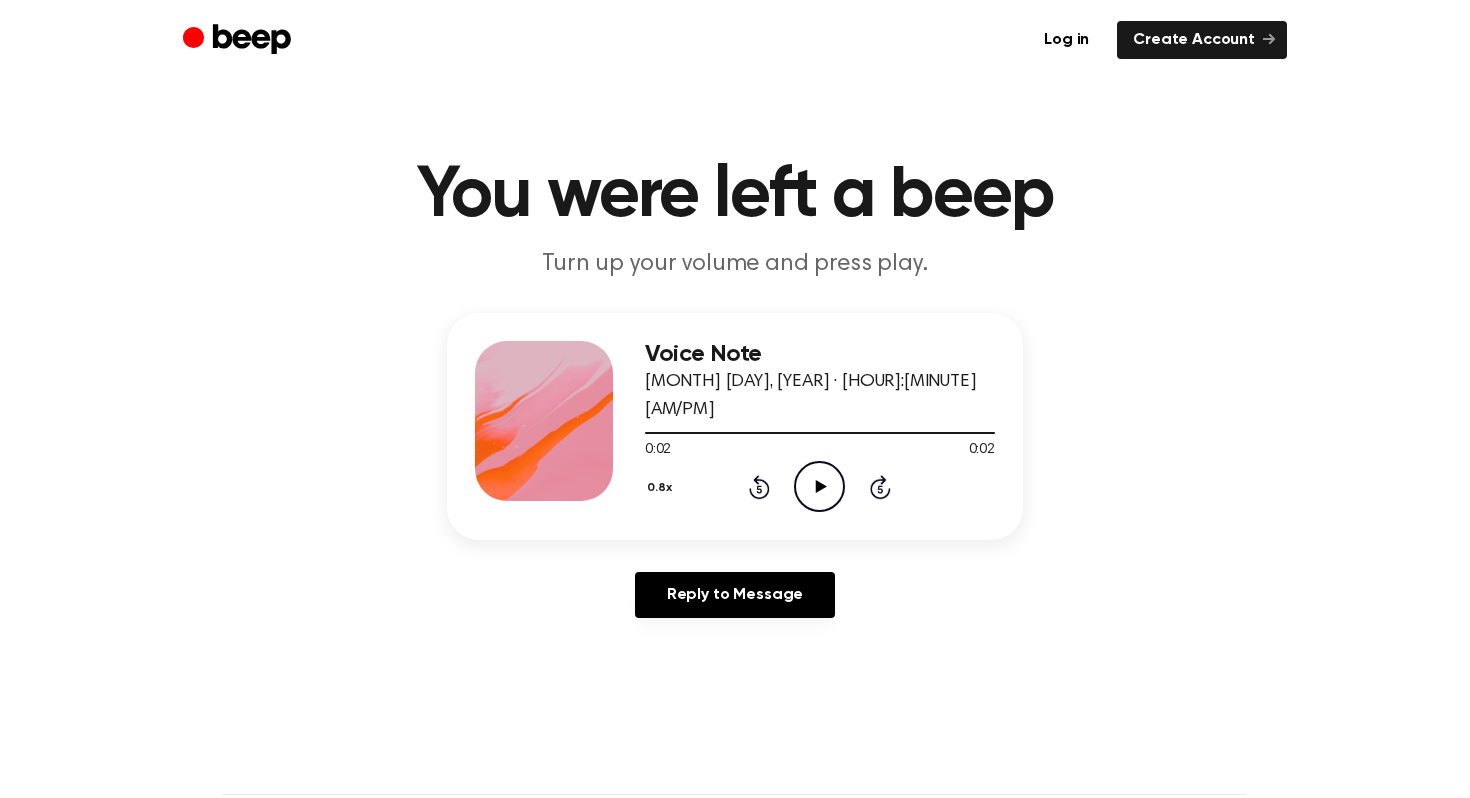 click on "Play Audio" 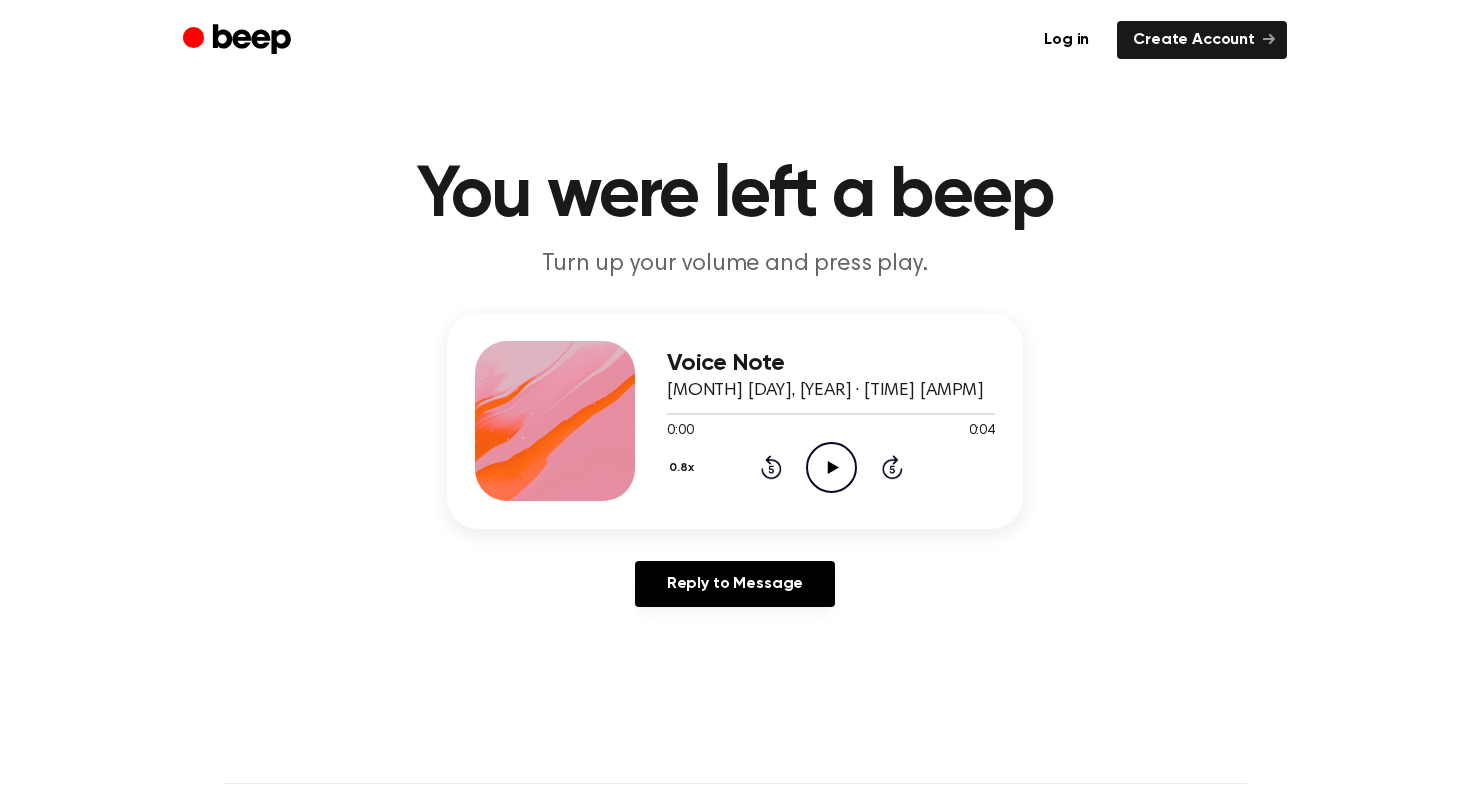 scroll, scrollTop: 0, scrollLeft: 0, axis: both 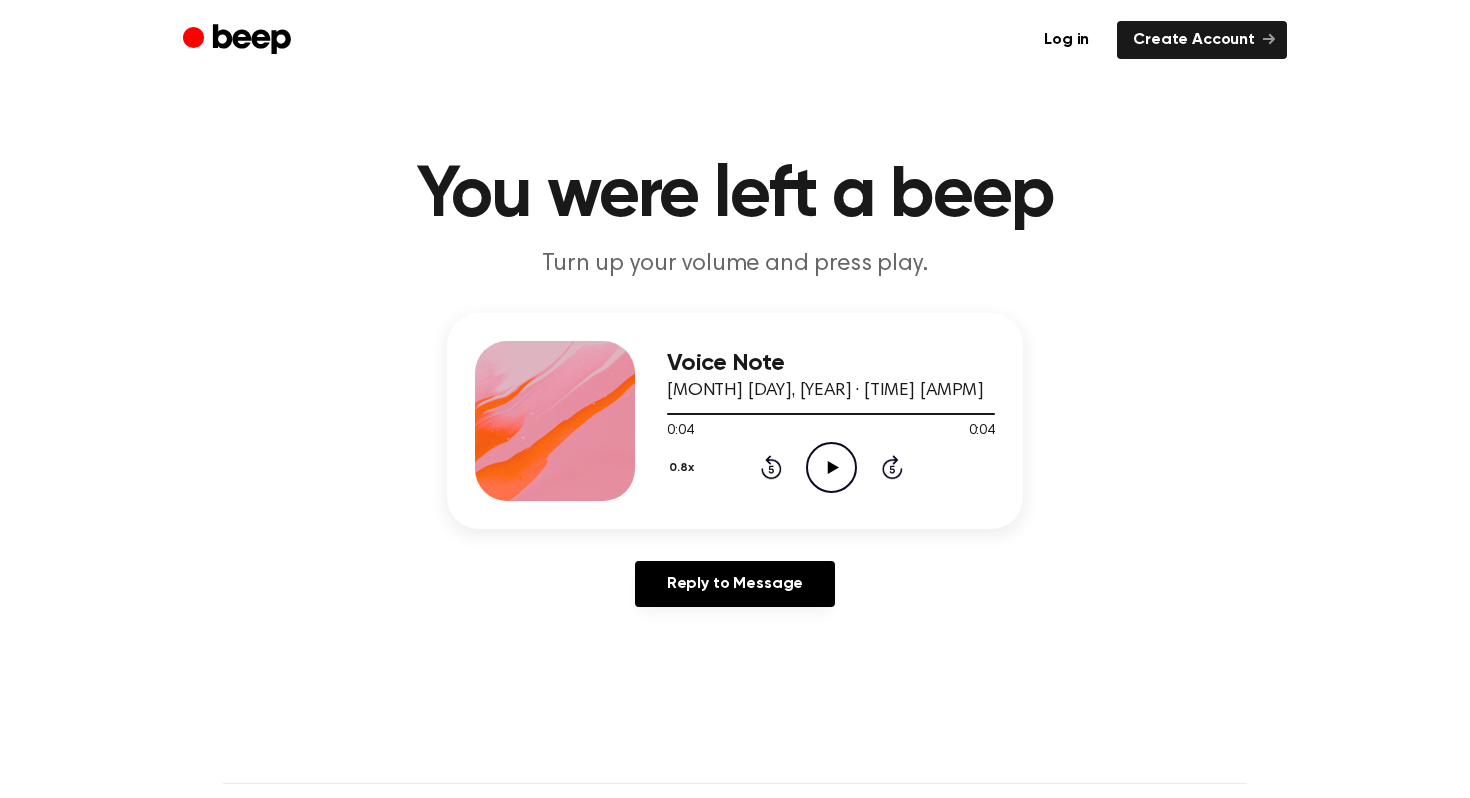 click 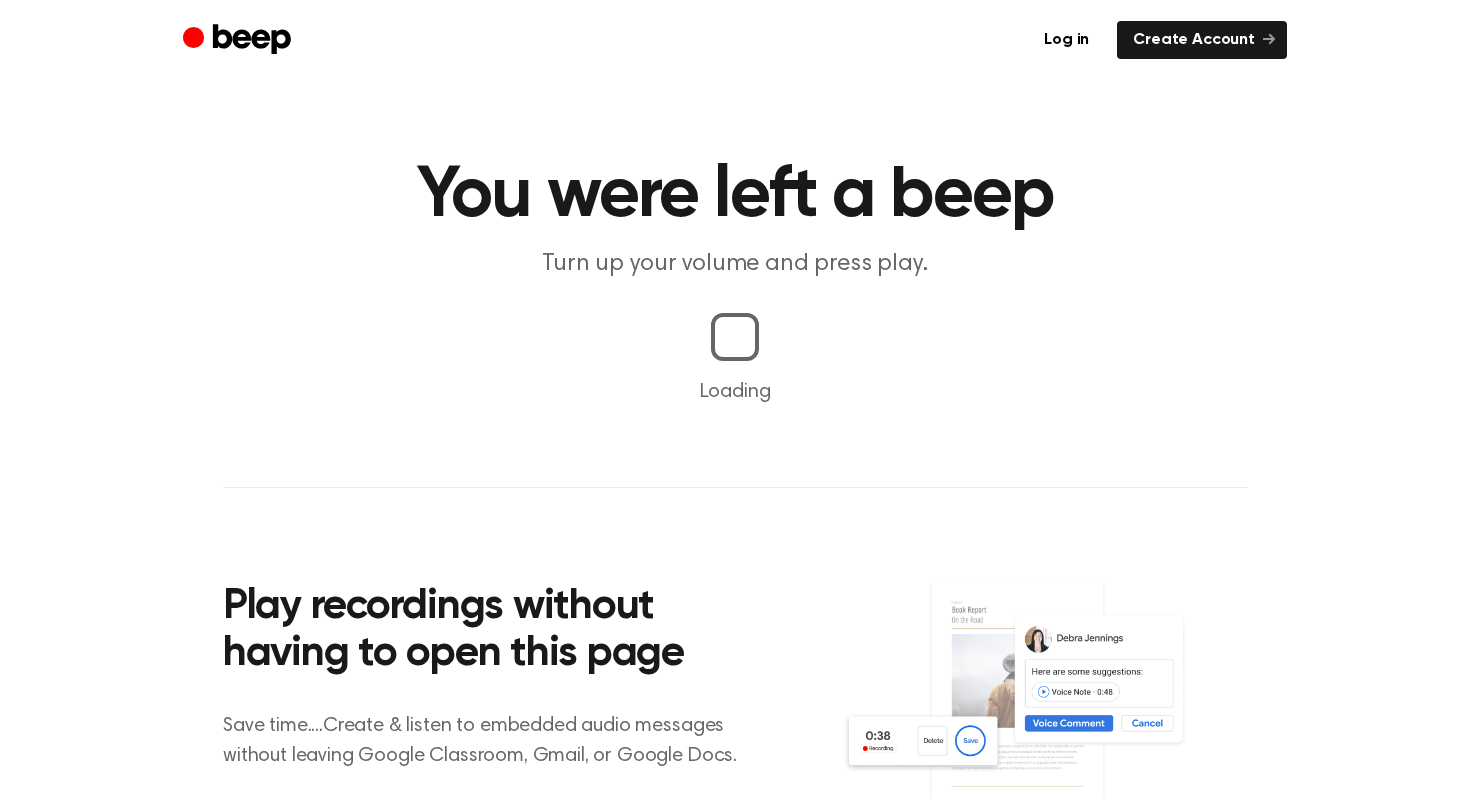 scroll, scrollTop: 0, scrollLeft: 0, axis: both 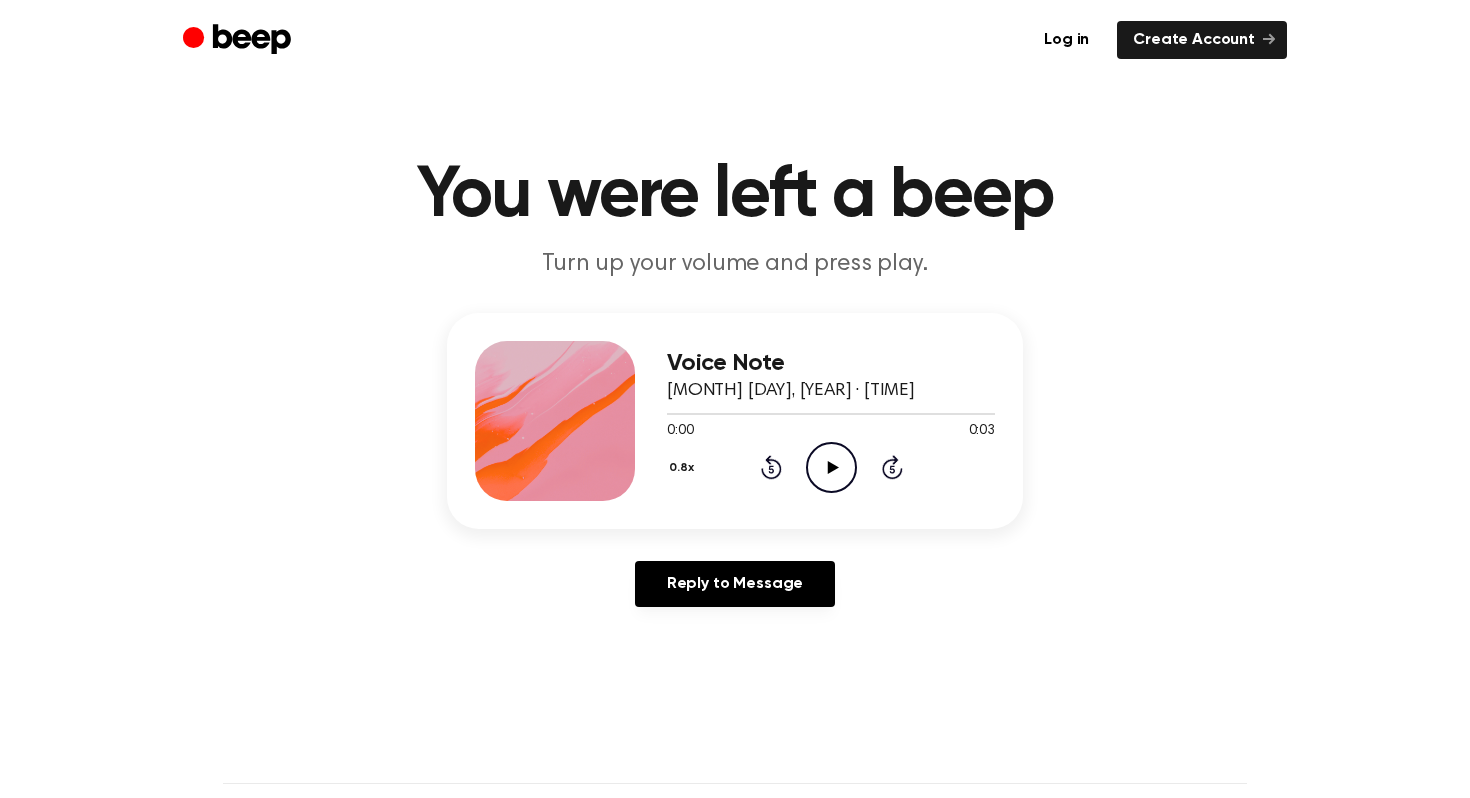 click 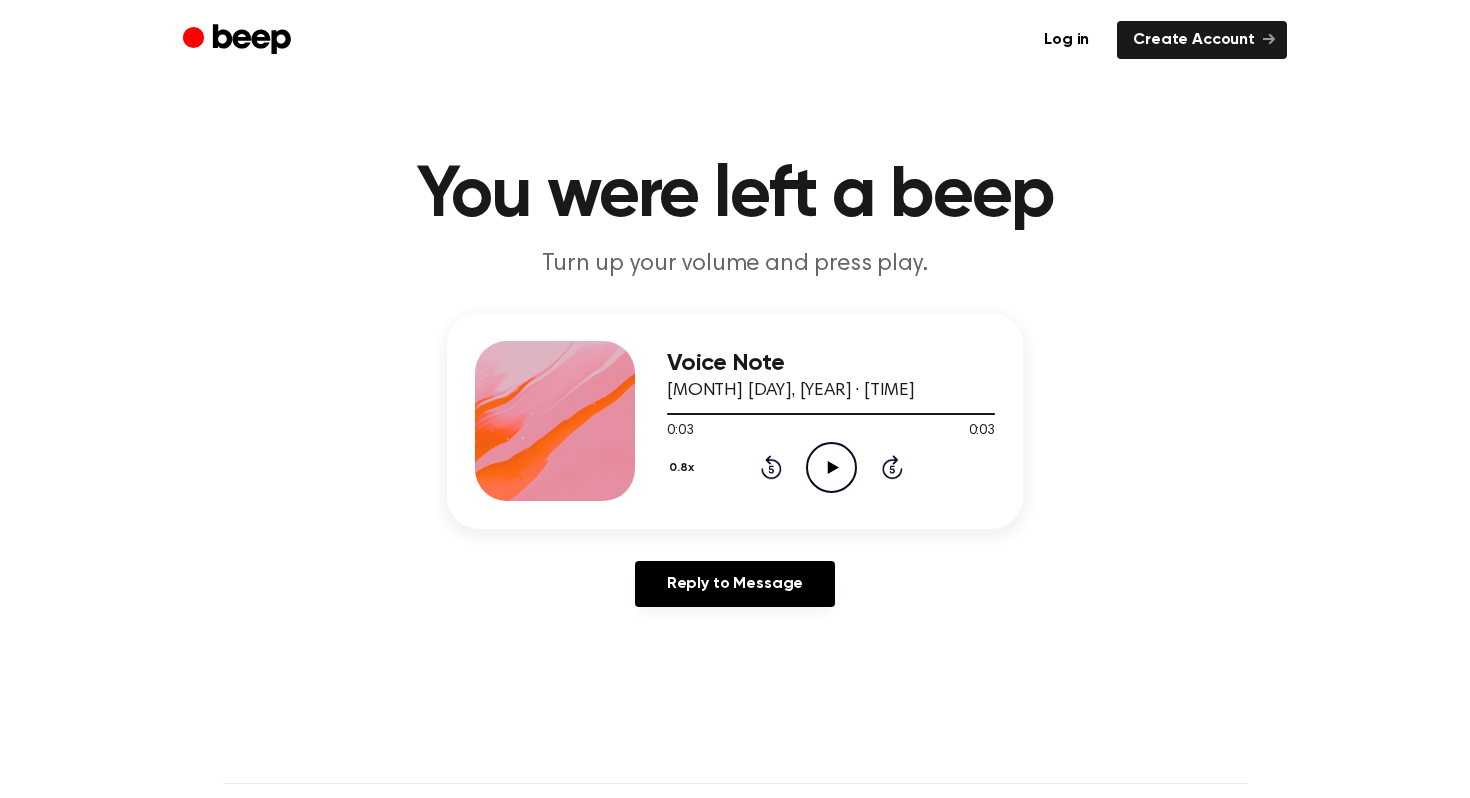 click on "Play Audio" 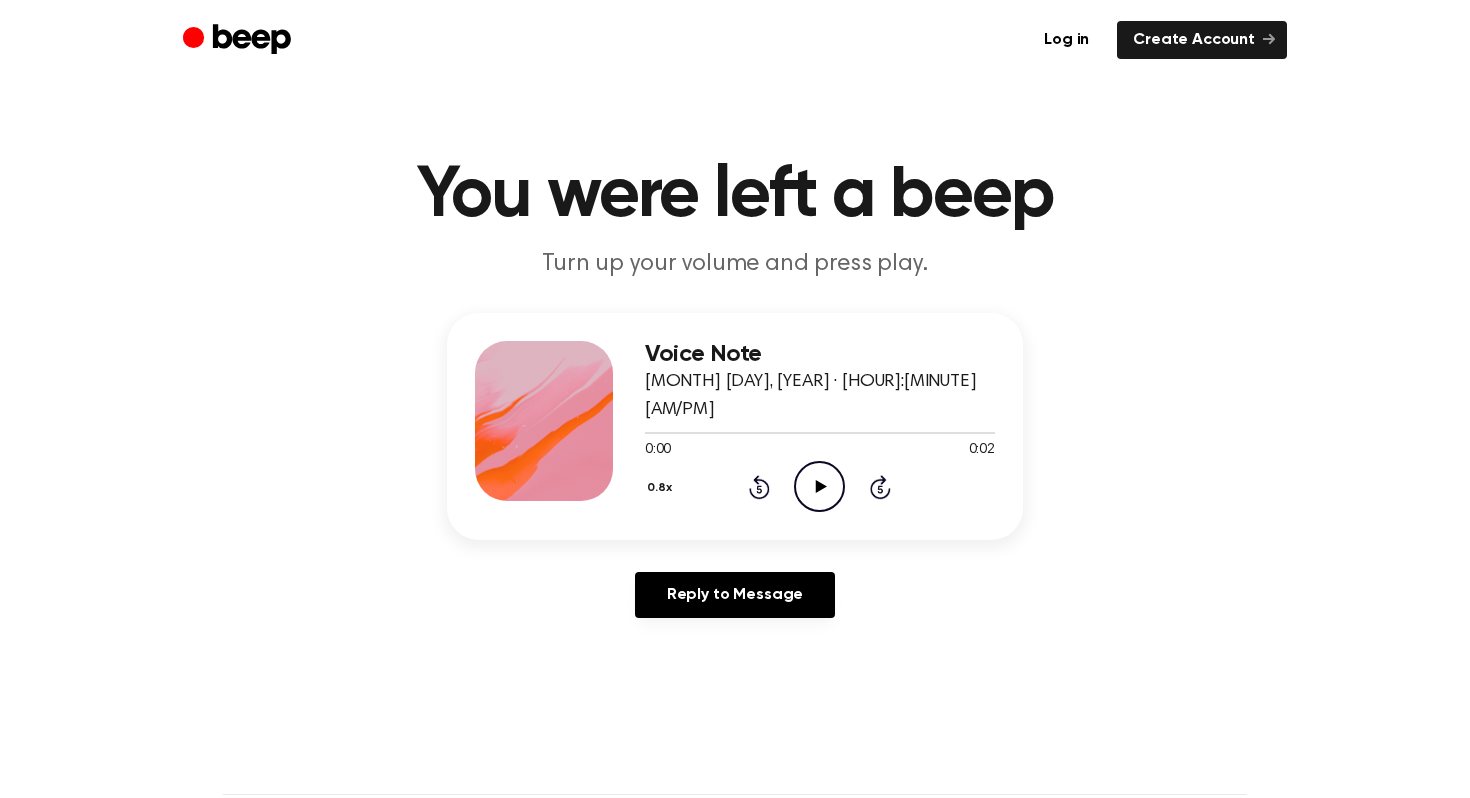 scroll, scrollTop: 0, scrollLeft: 0, axis: both 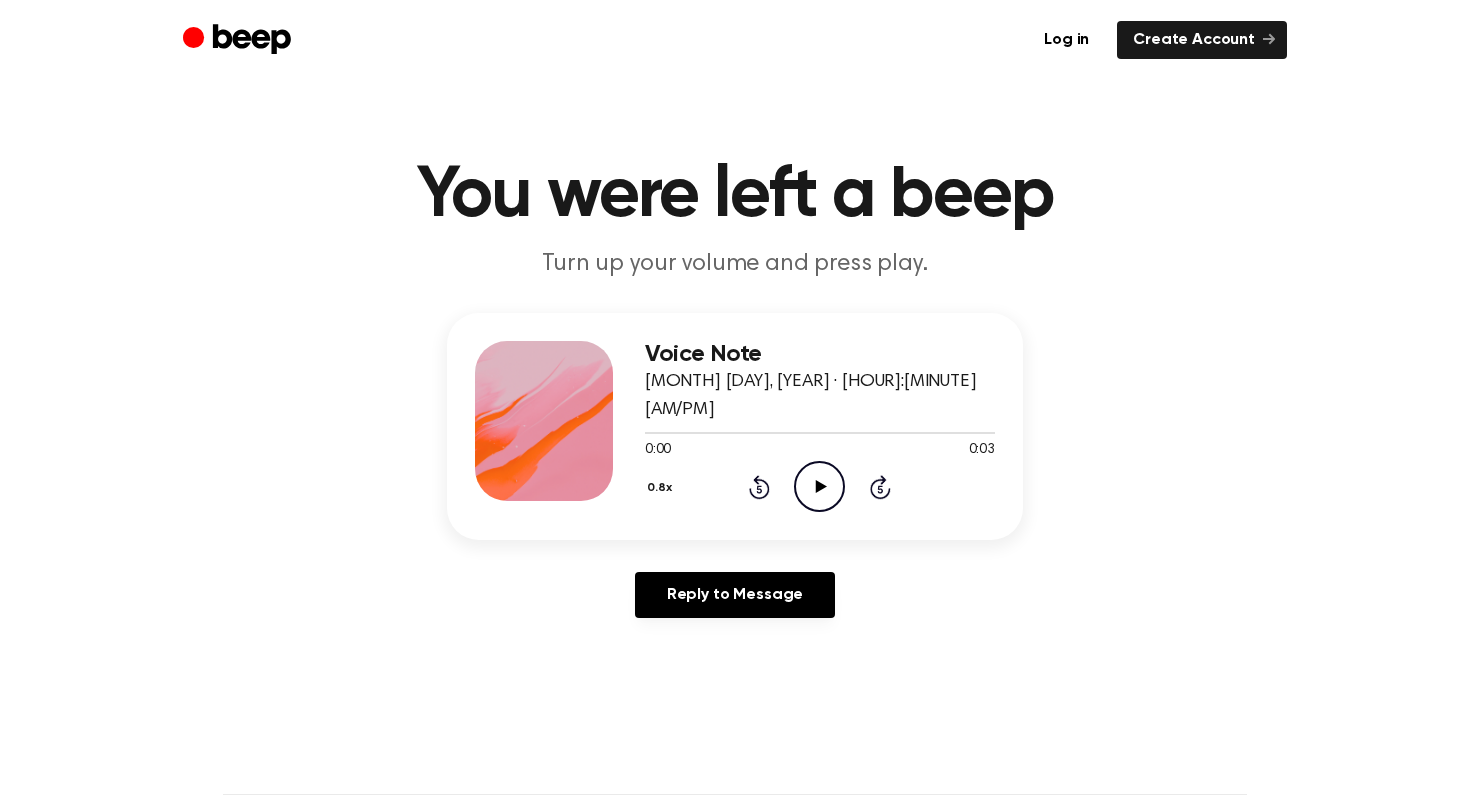 click on "Play Audio" 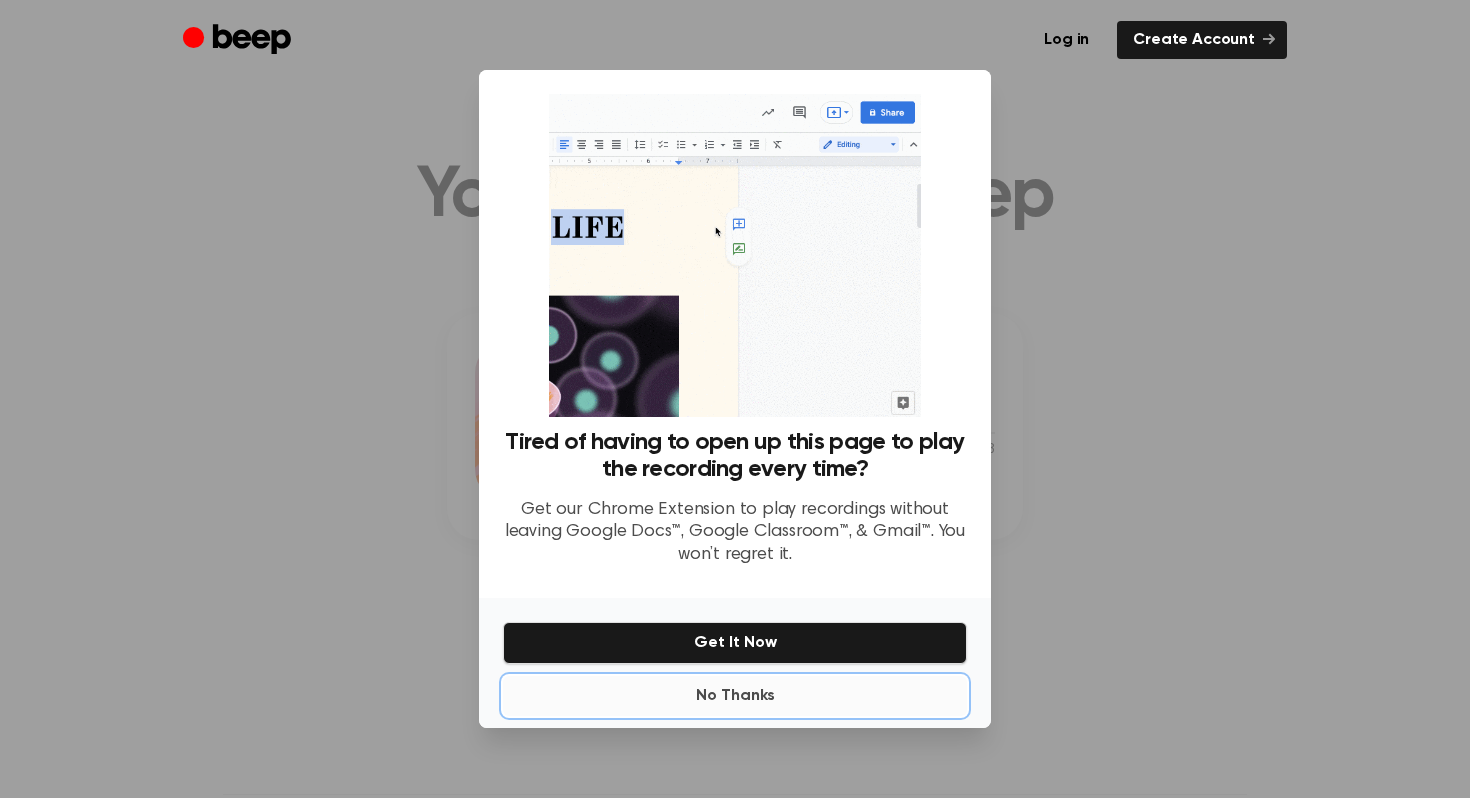 click on "No Thanks" at bounding box center [735, 696] 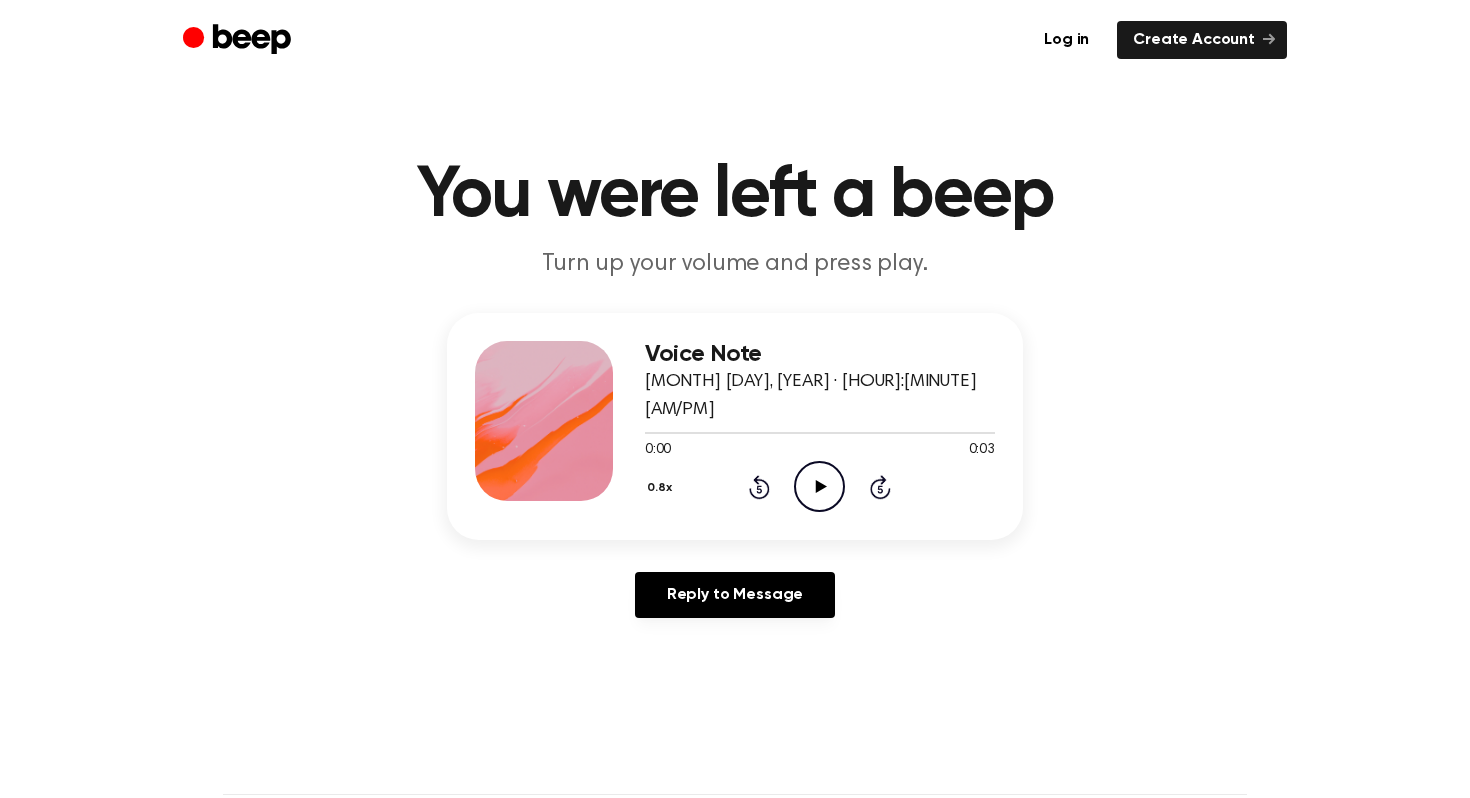 click on "Play Audio" 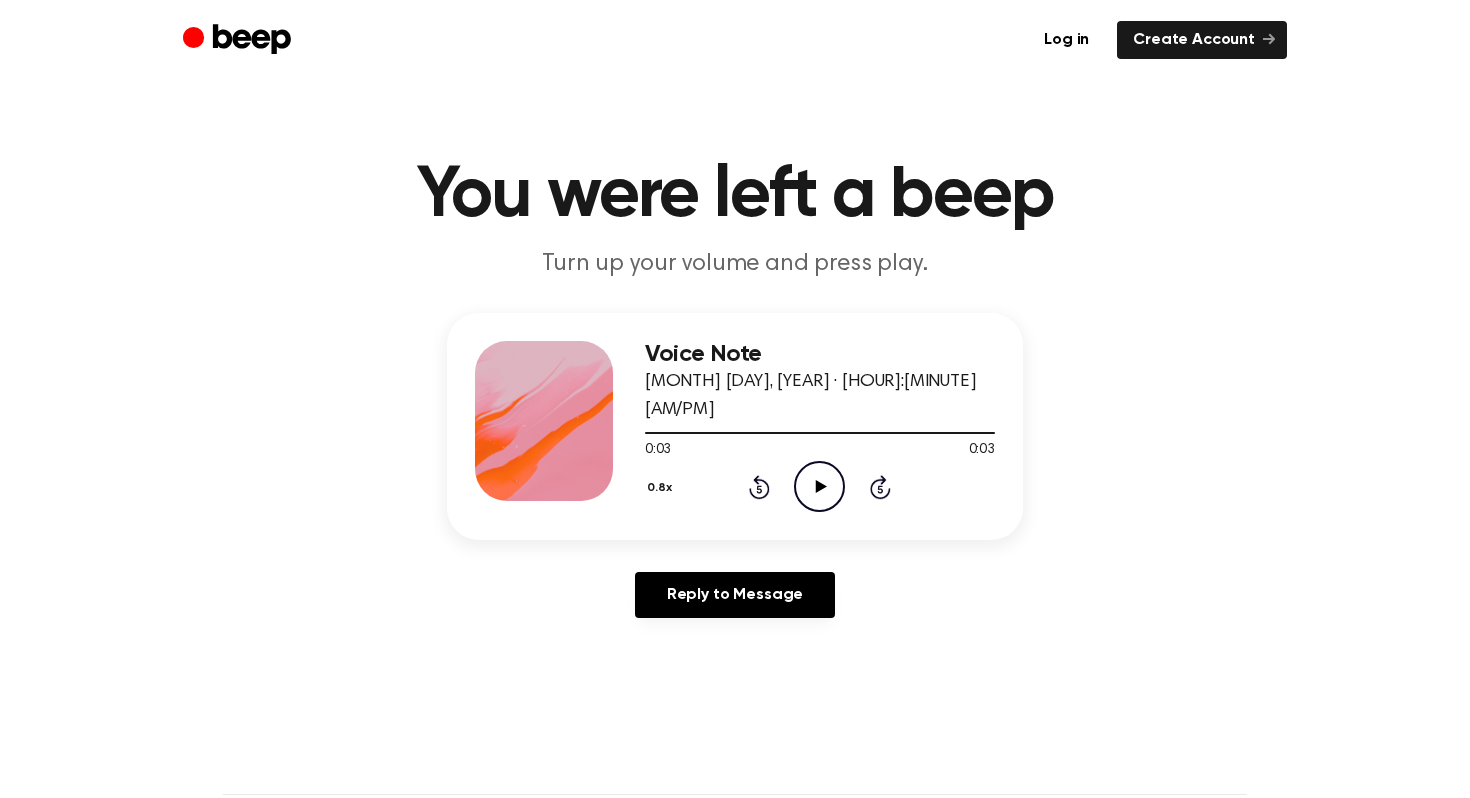 click 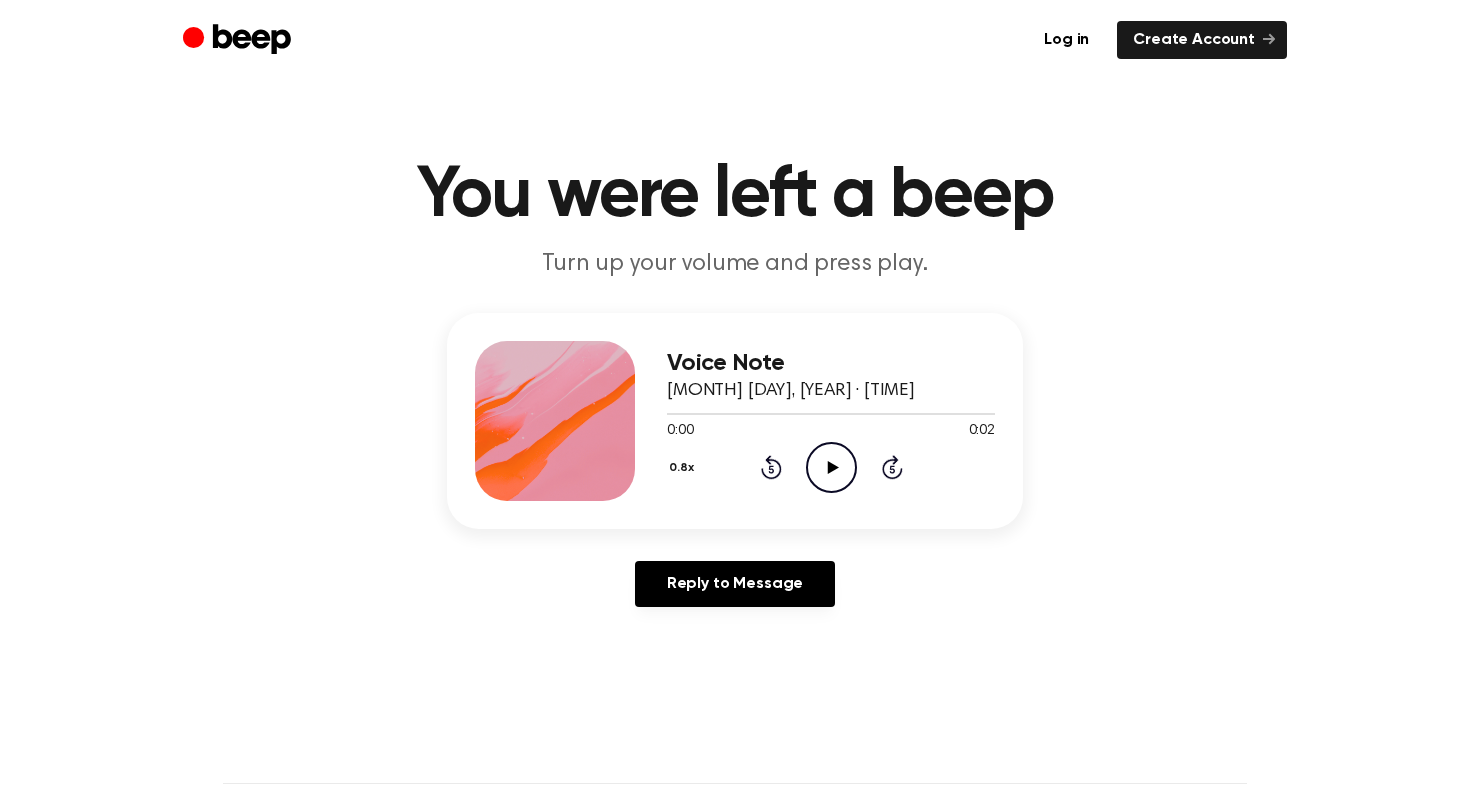 scroll, scrollTop: 0, scrollLeft: 0, axis: both 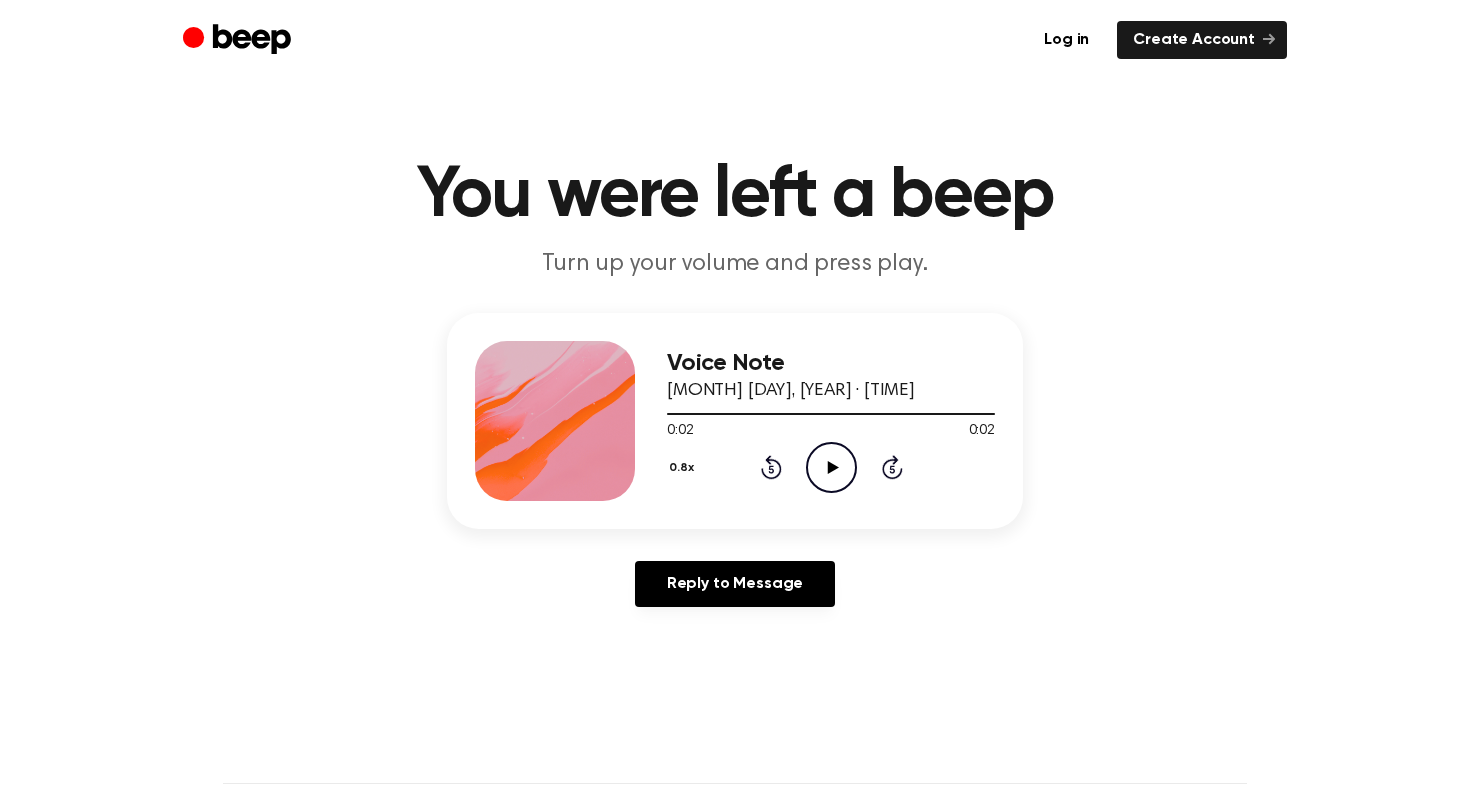 click on "Play Audio" 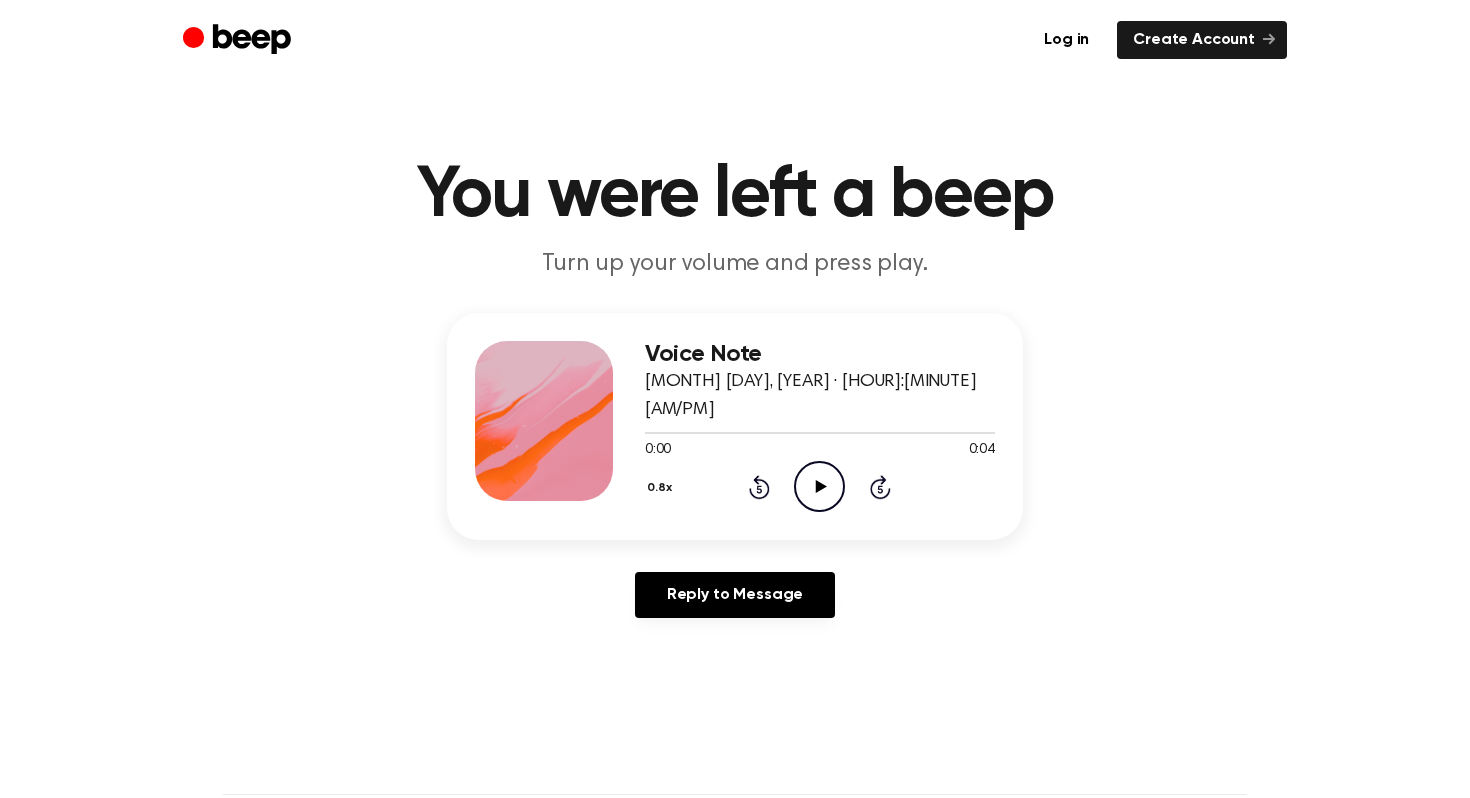 scroll, scrollTop: 0, scrollLeft: 0, axis: both 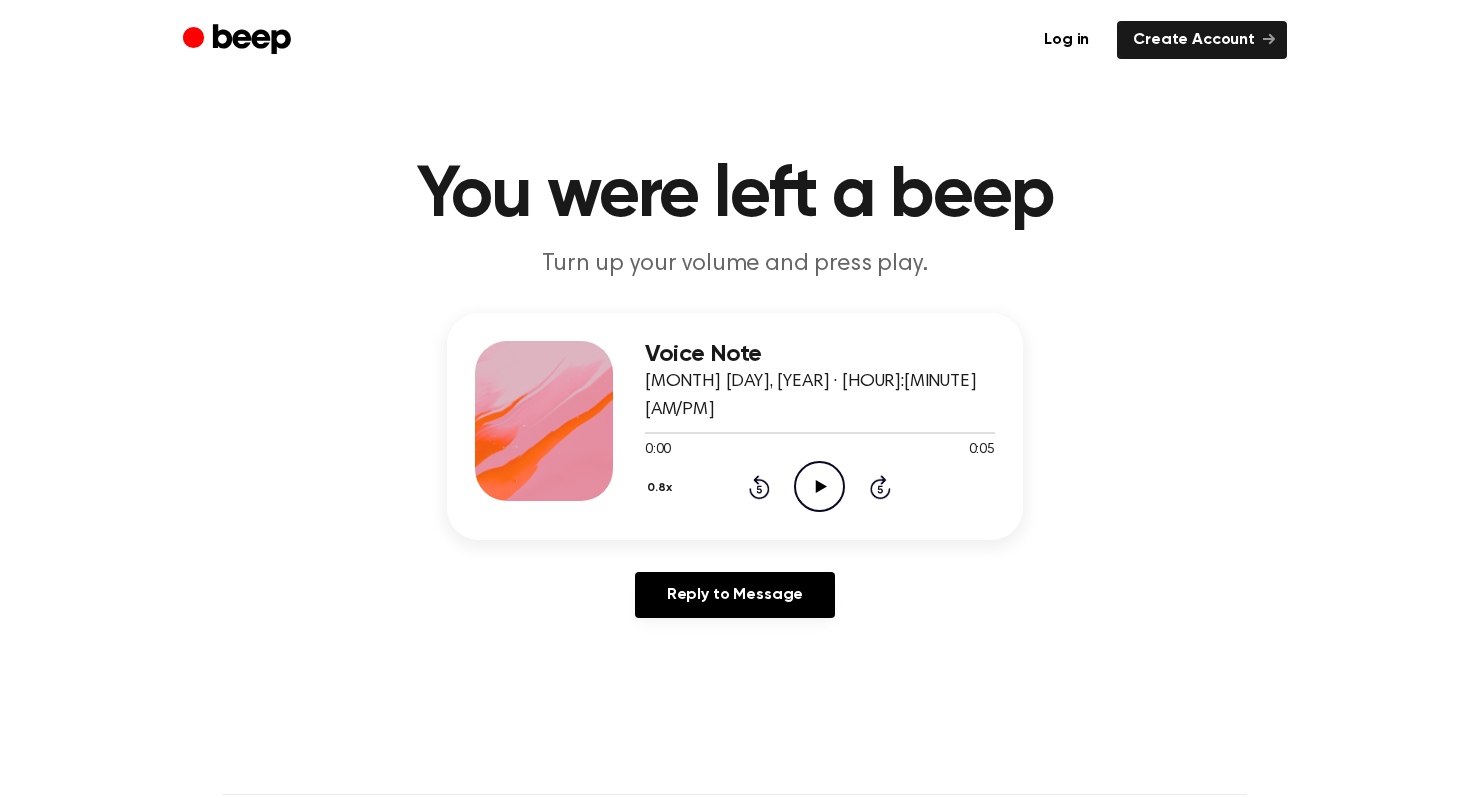 click on "Play Audio" 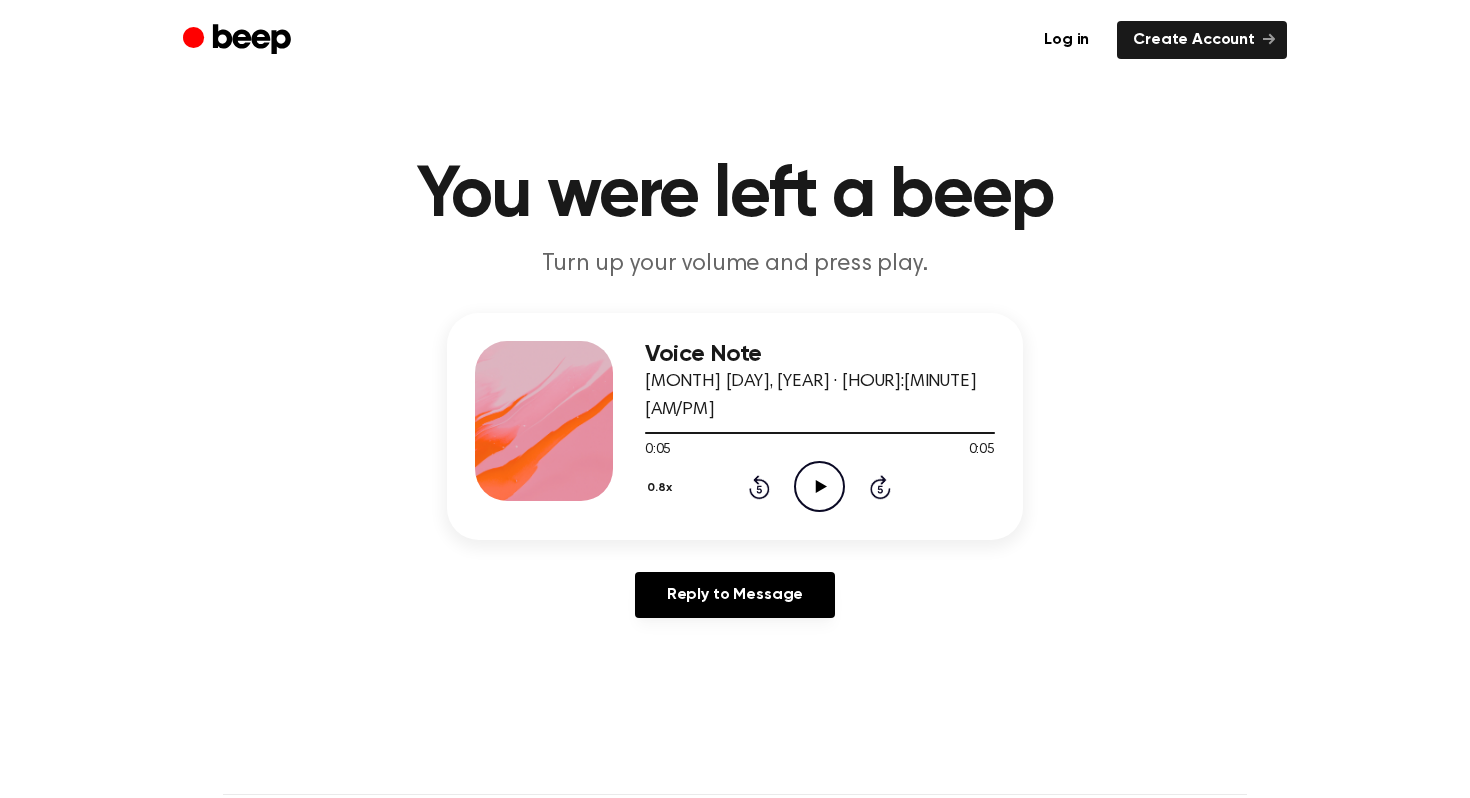 click on "Play Audio" 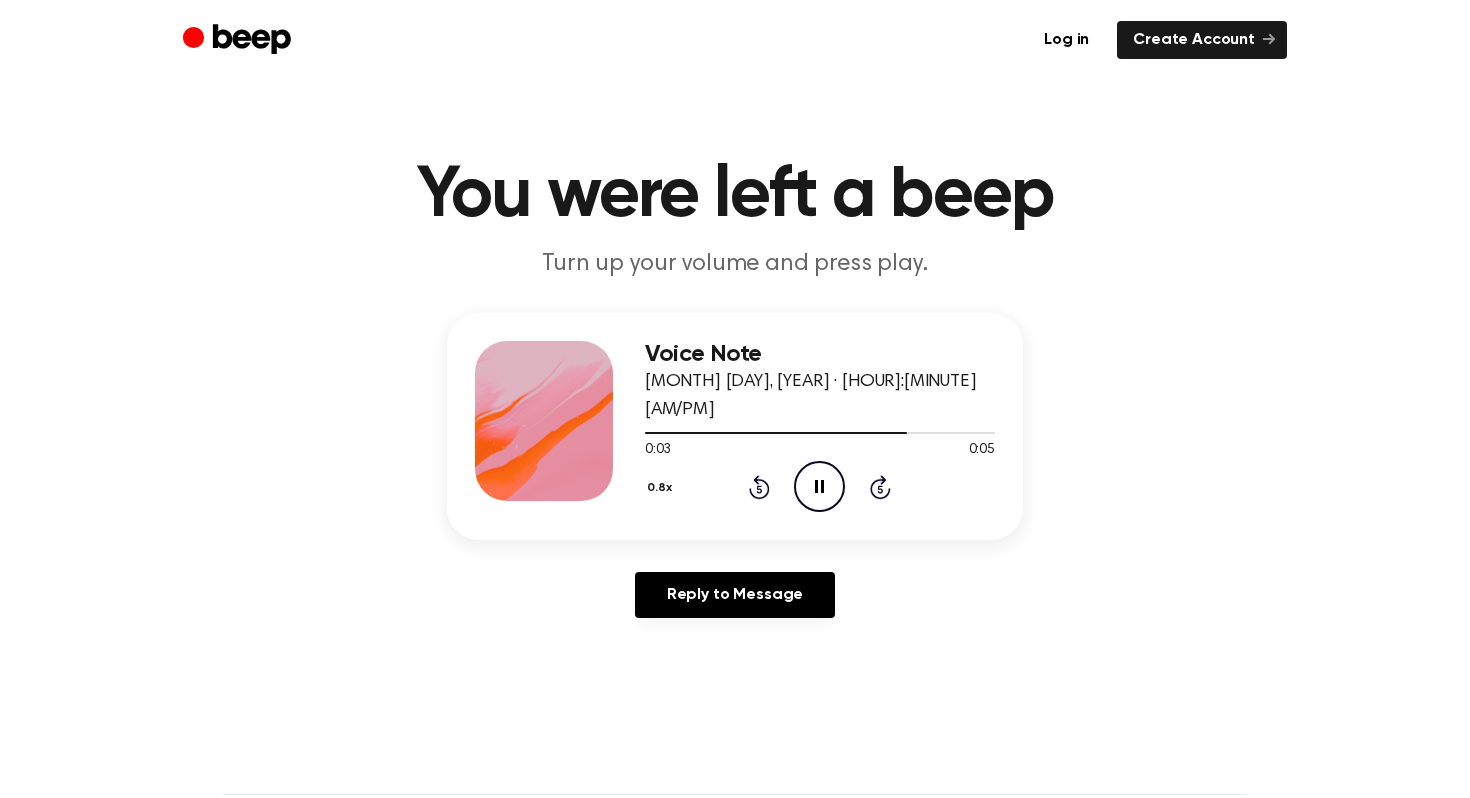 click on "0.8x" at bounding box center [662, 488] 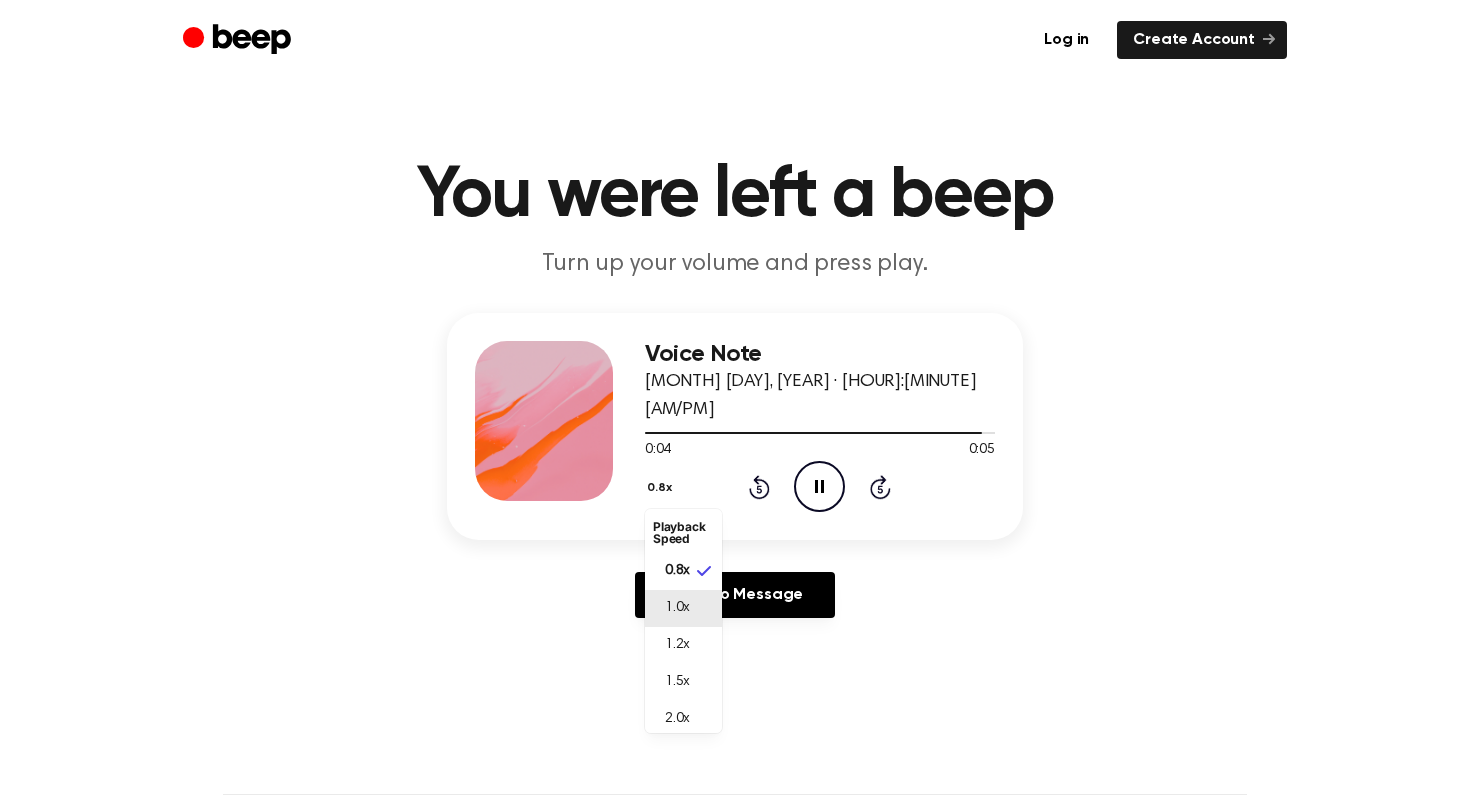 click on "1.0x" at bounding box center [683, 608] 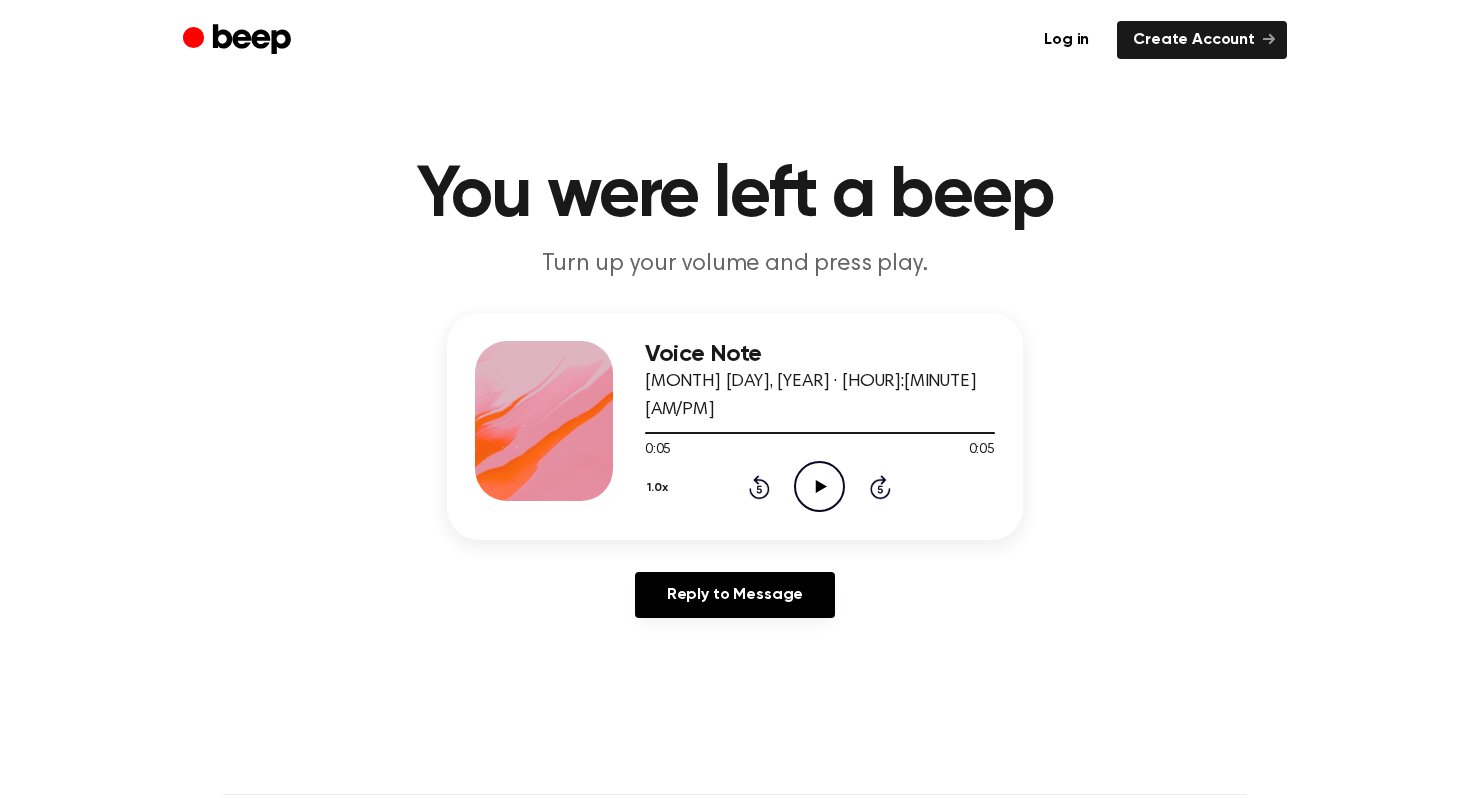 click on "Play Audio" 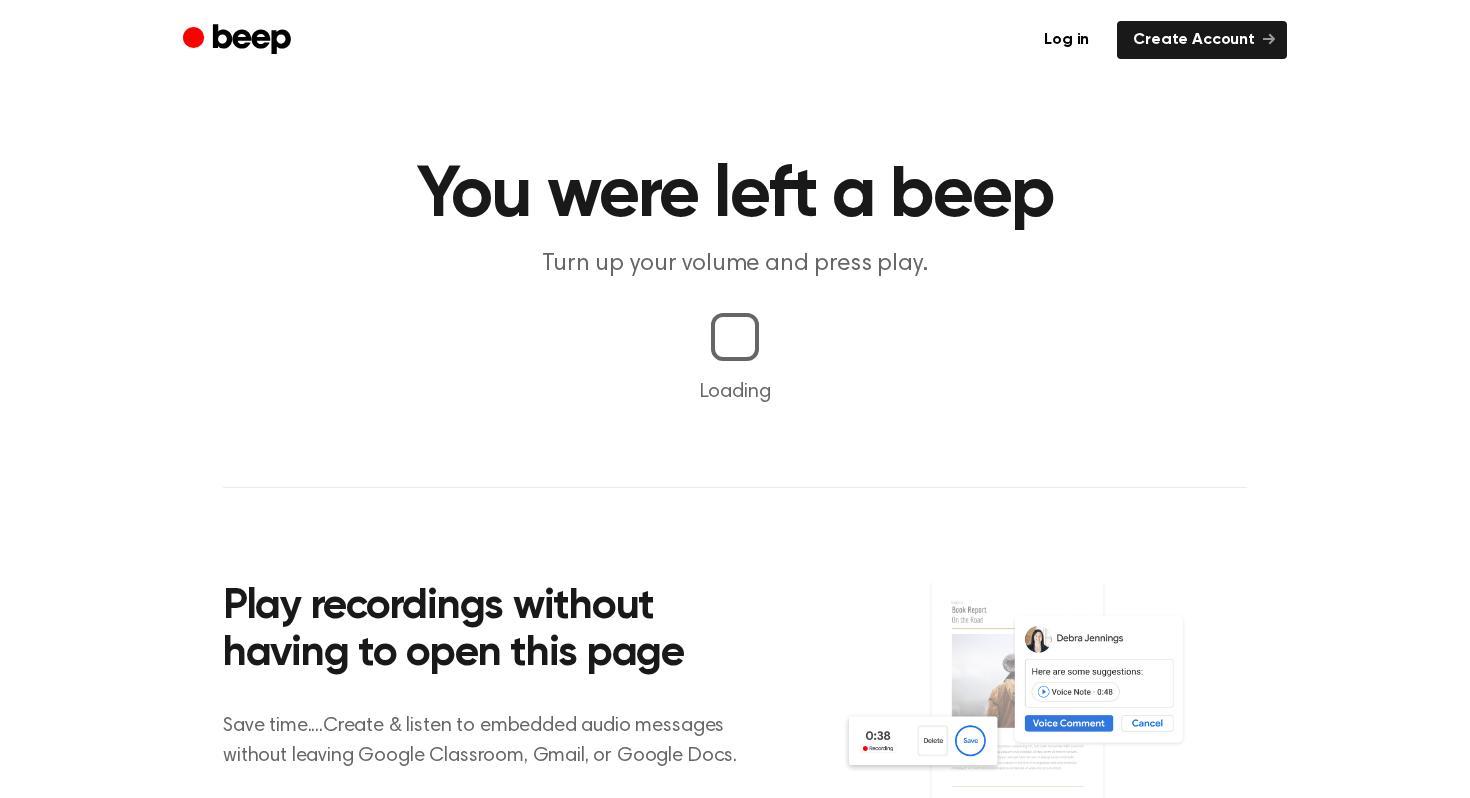scroll, scrollTop: 0, scrollLeft: 0, axis: both 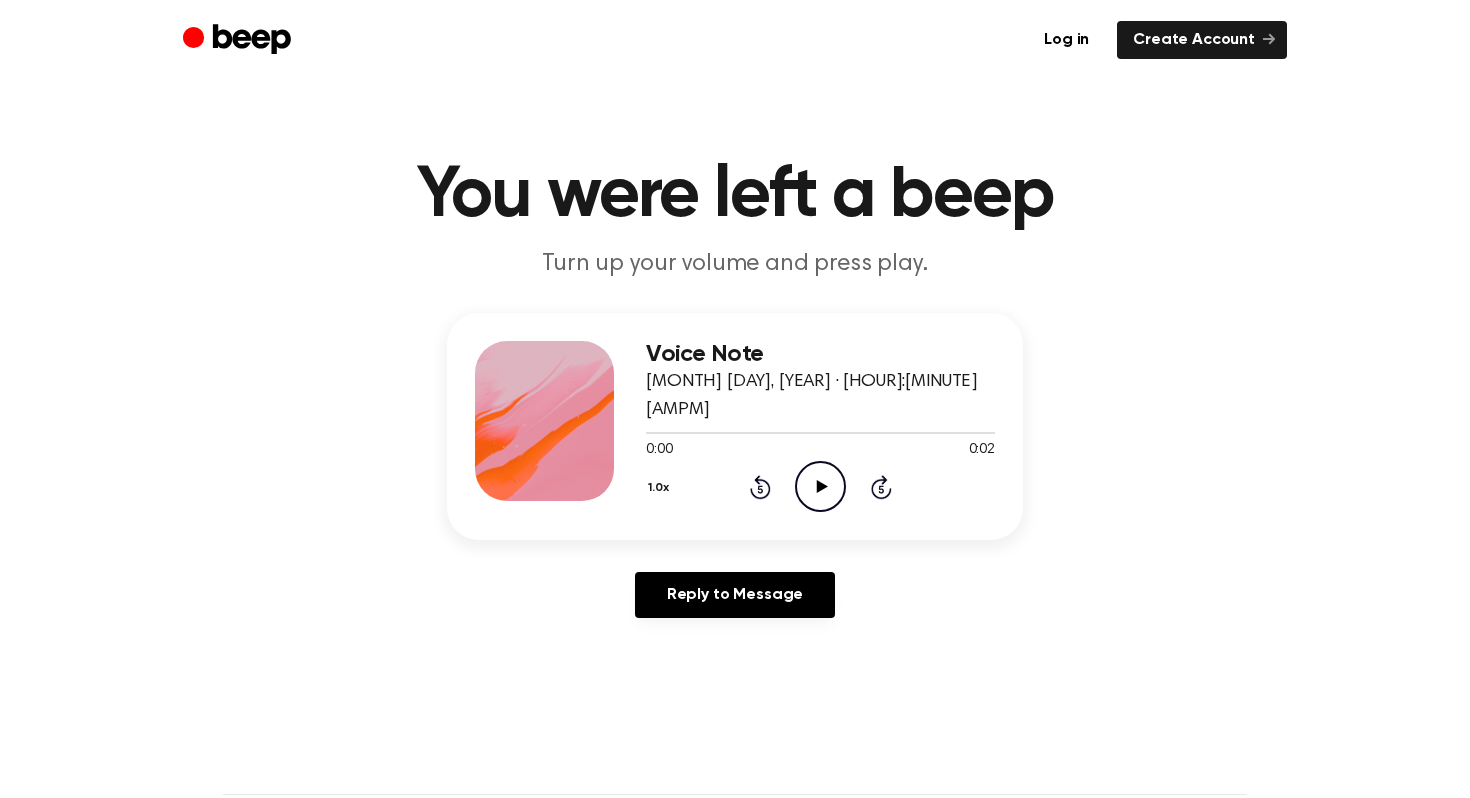 click on "Play Audio" 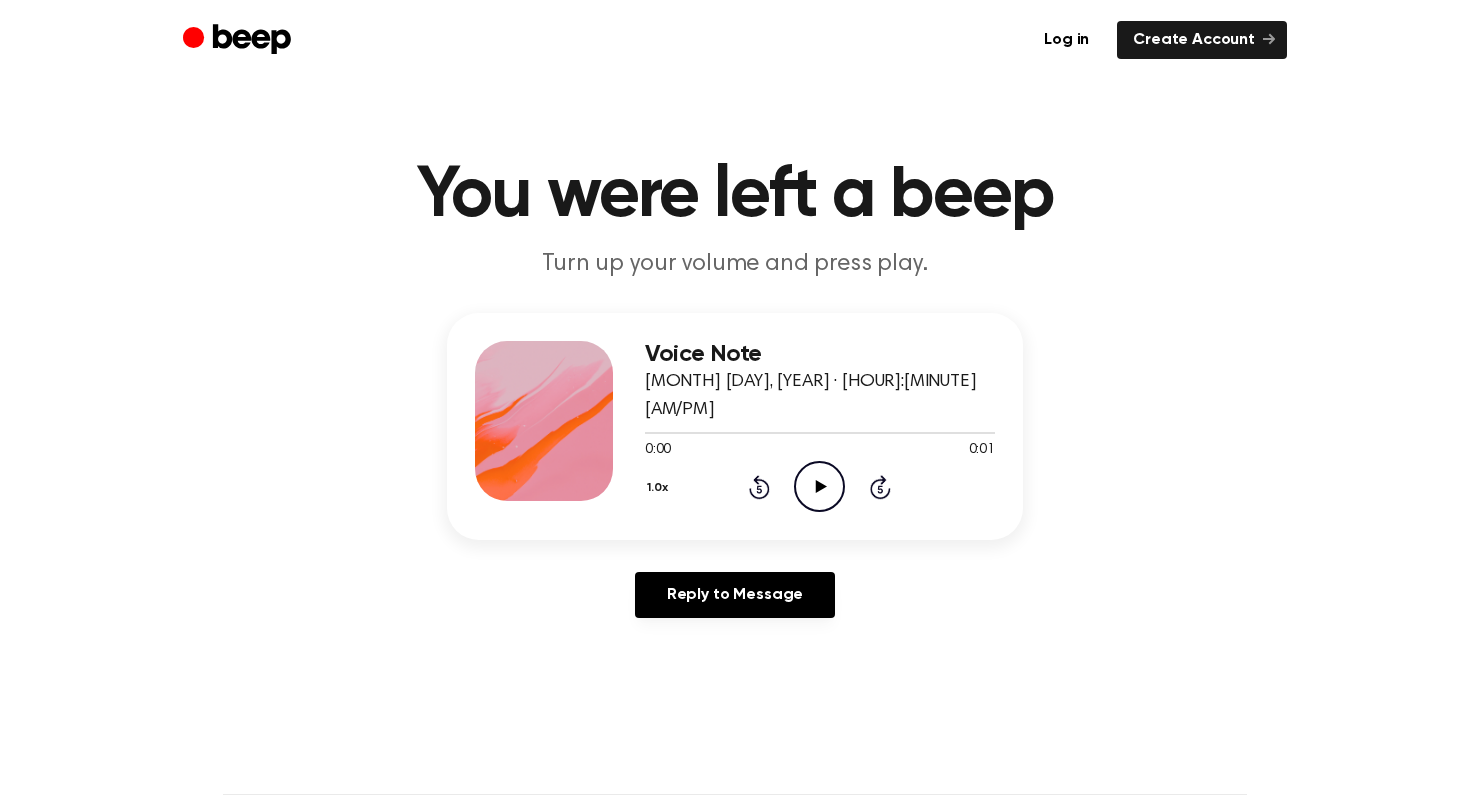 scroll, scrollTop: 0, scrollLeft: 0, axis: both 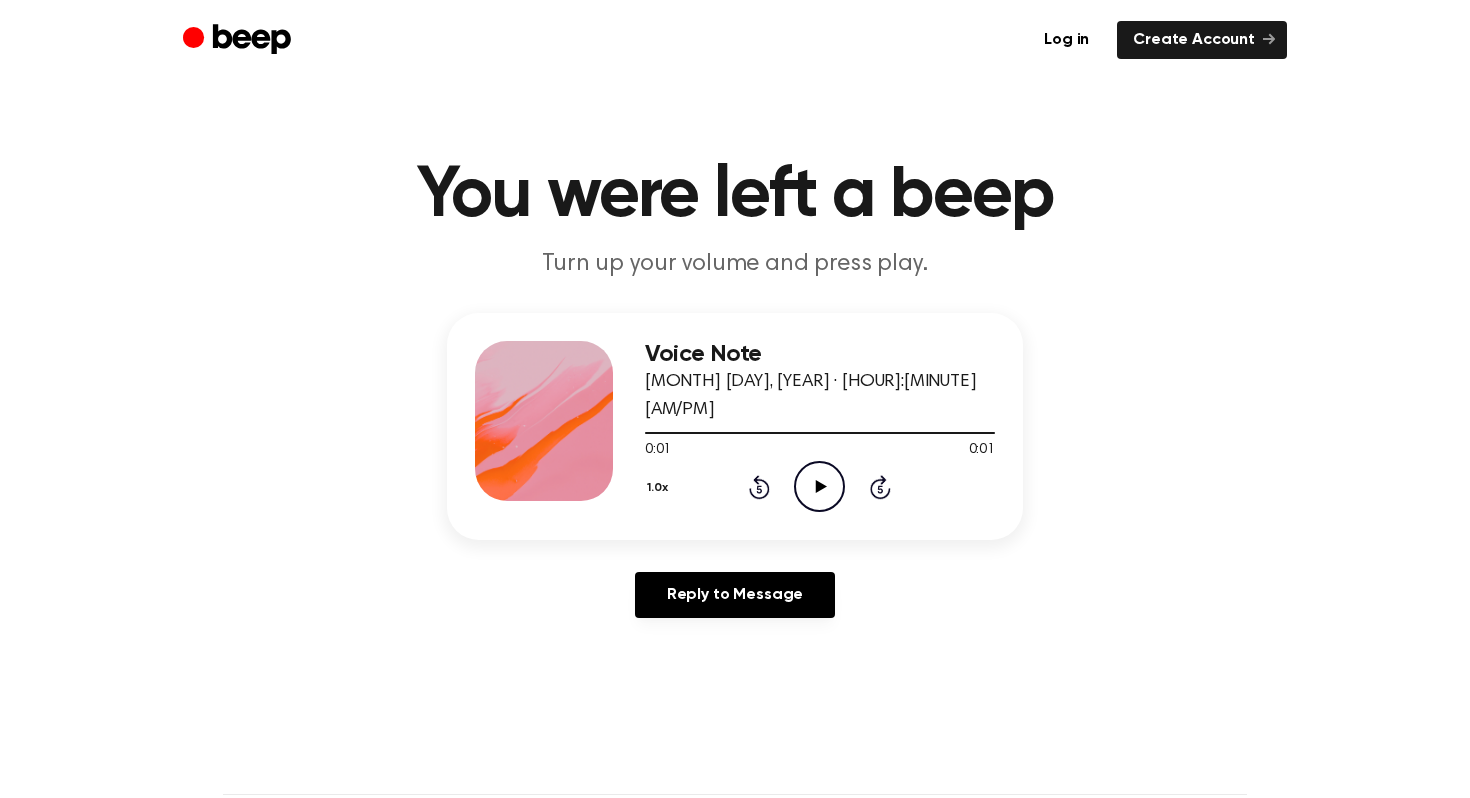 click on "Play Audio" 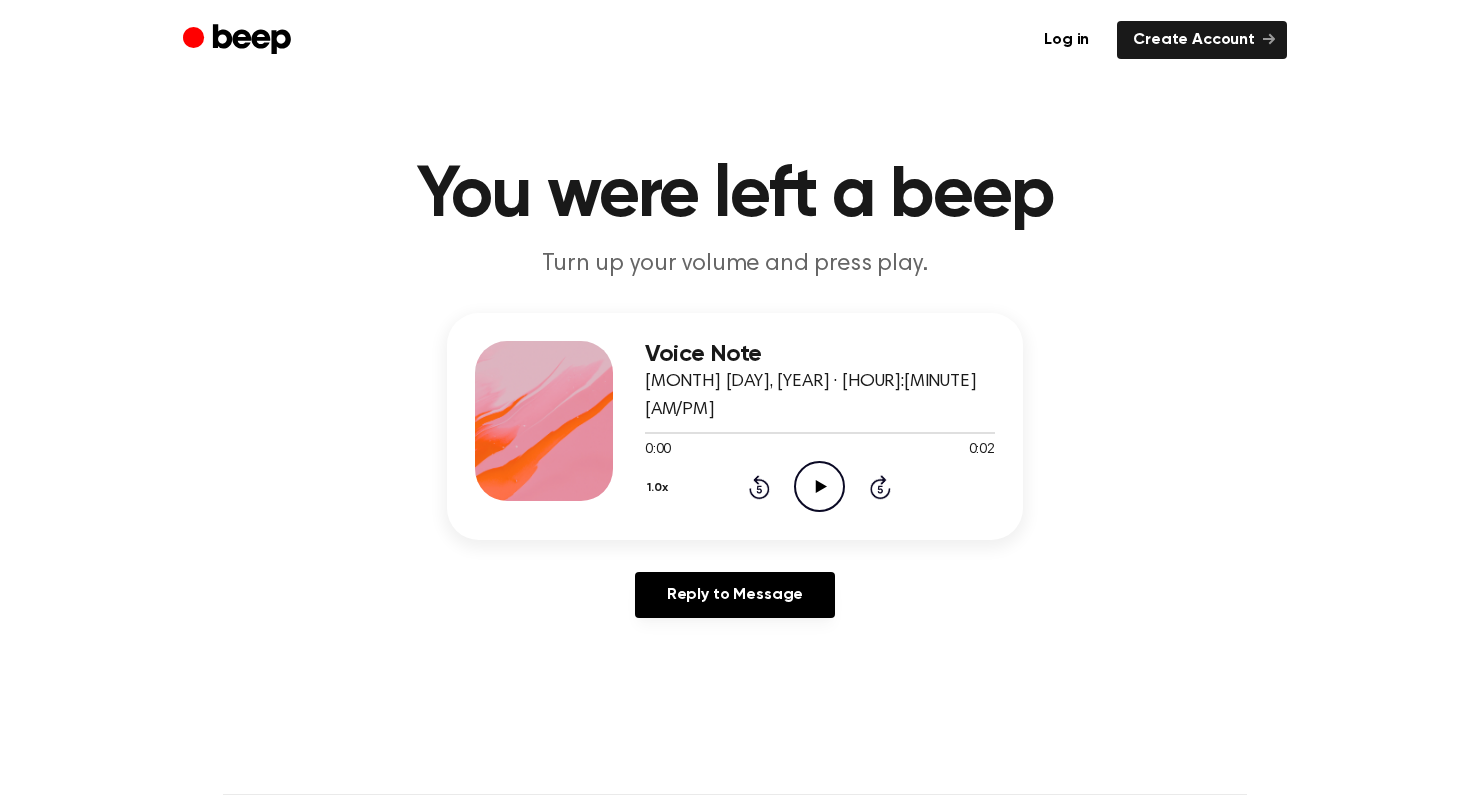 scroll, scrollTop: 0, scrollLeft: 0, axis: both 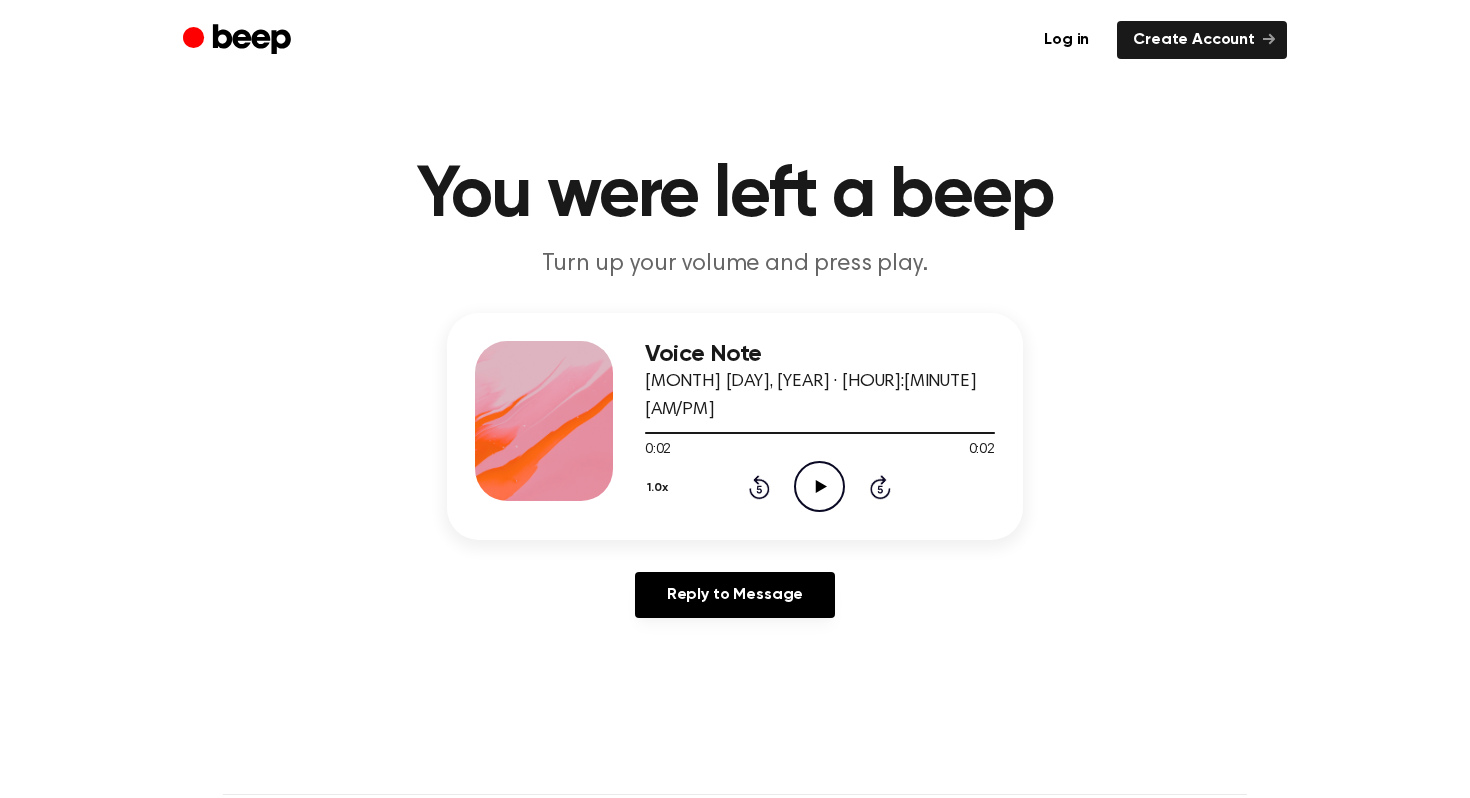 click on "Play Audio" 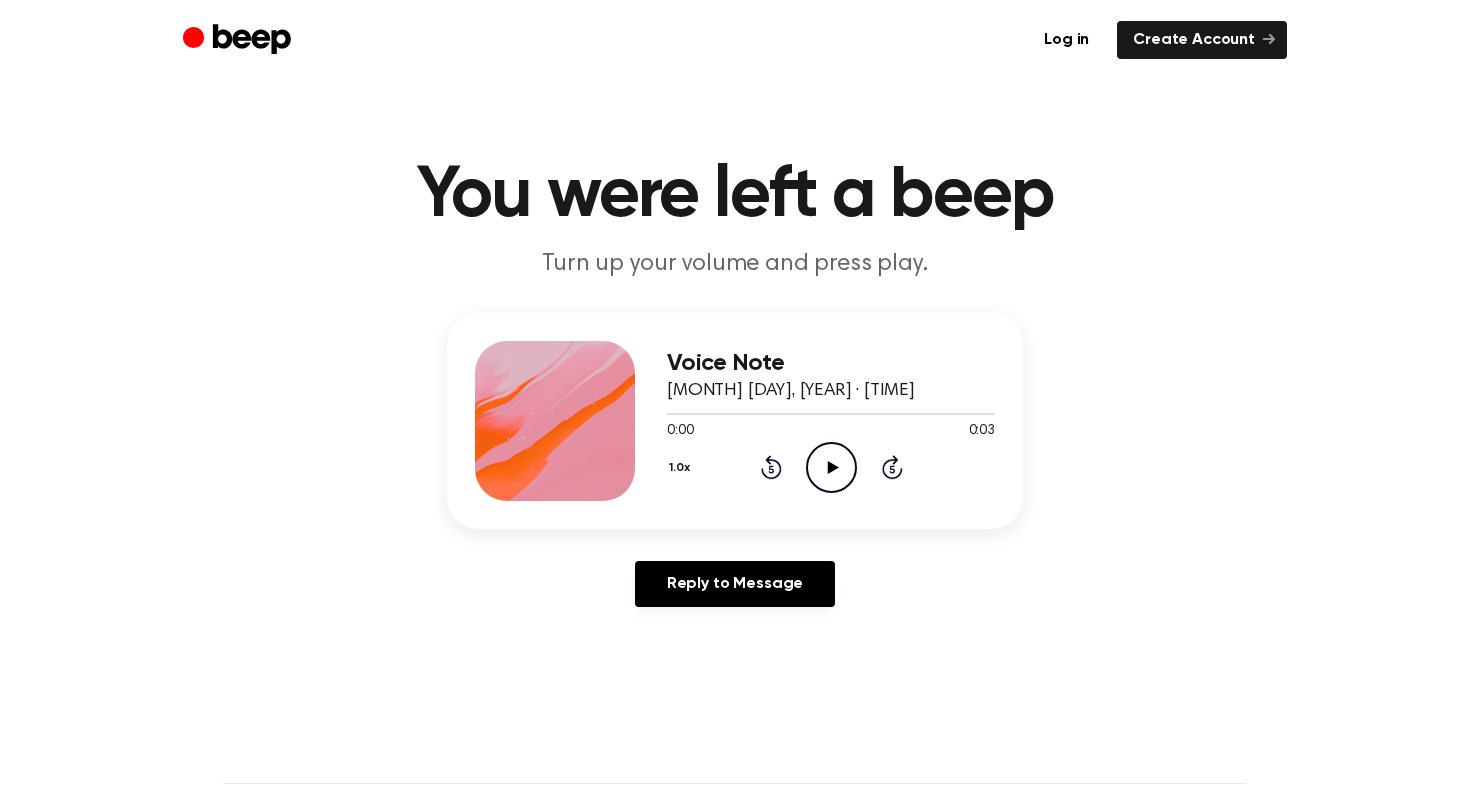 scroll, scrollTop: 0, scrollLeft: 0, axis: both 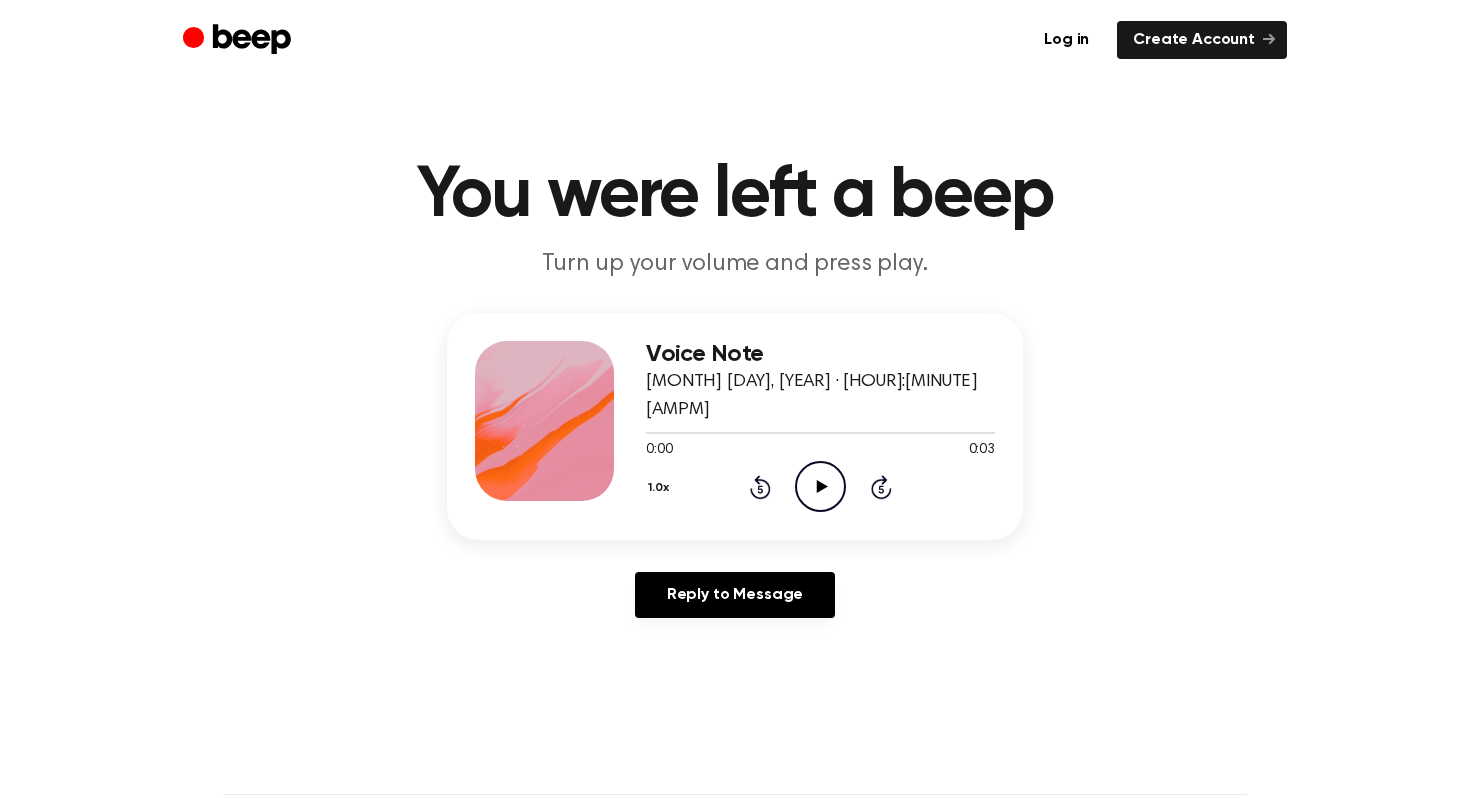 click on "Play Audio" 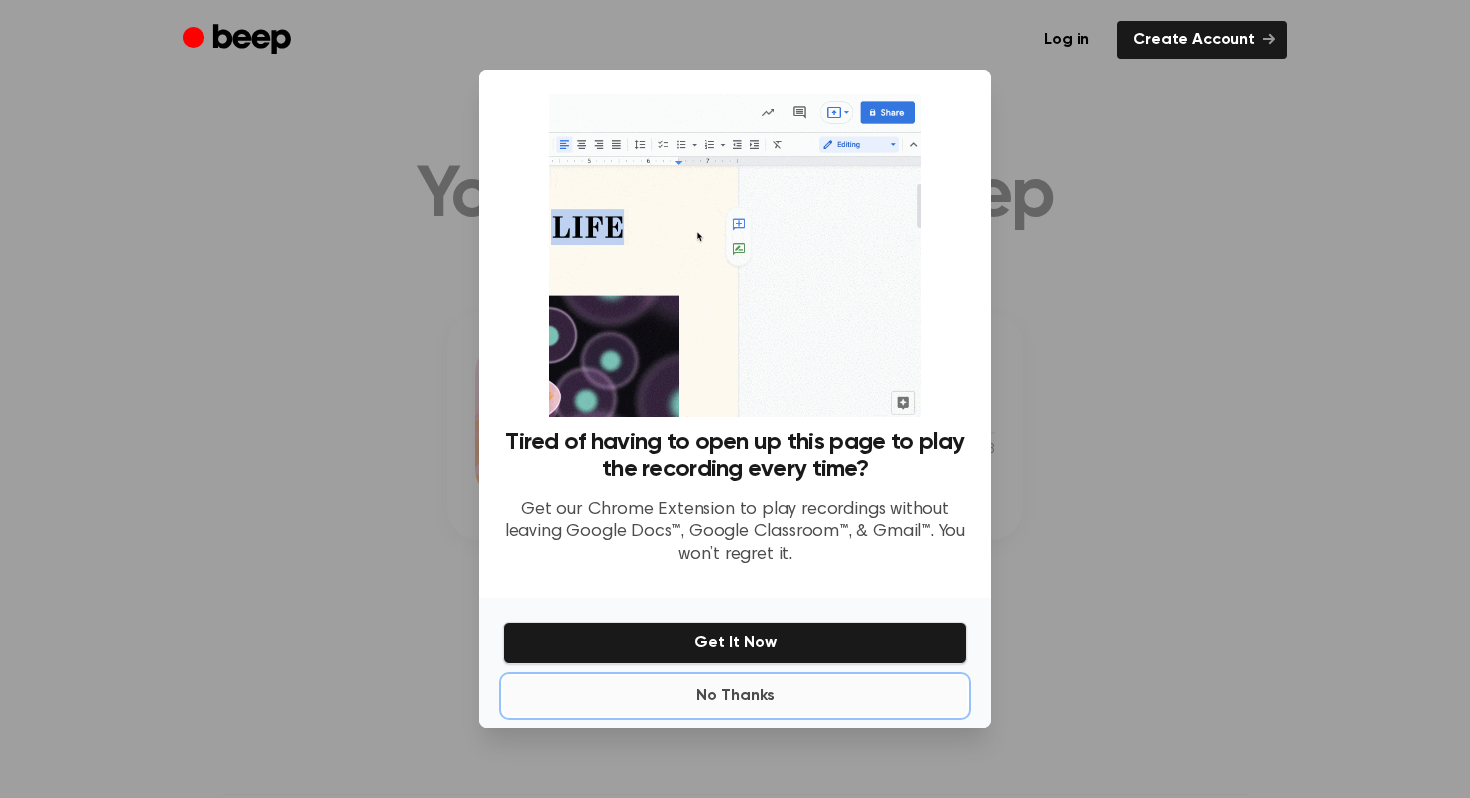 click on "No Thanks" at bounding box center [735, 696] 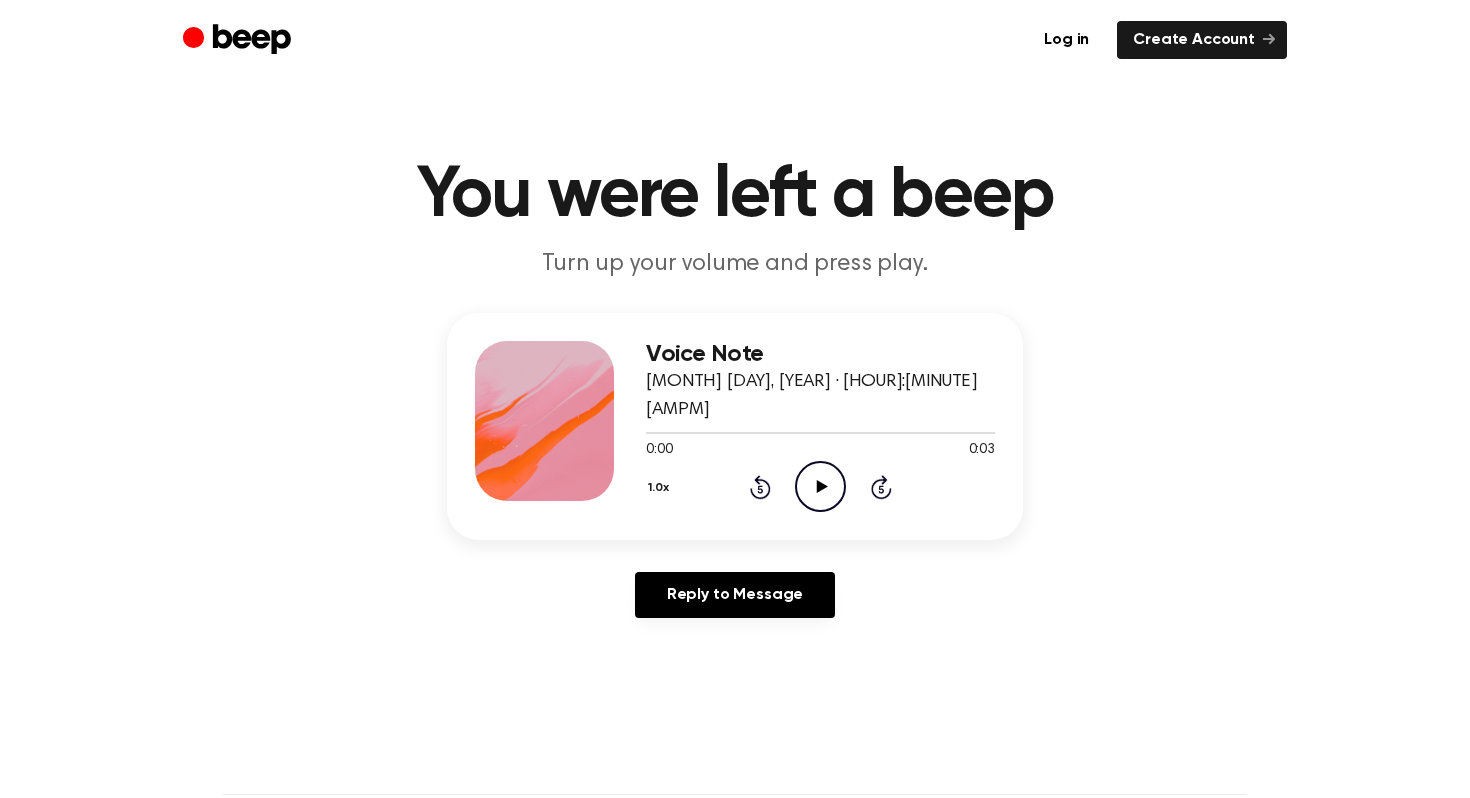 click on "Play Audio" 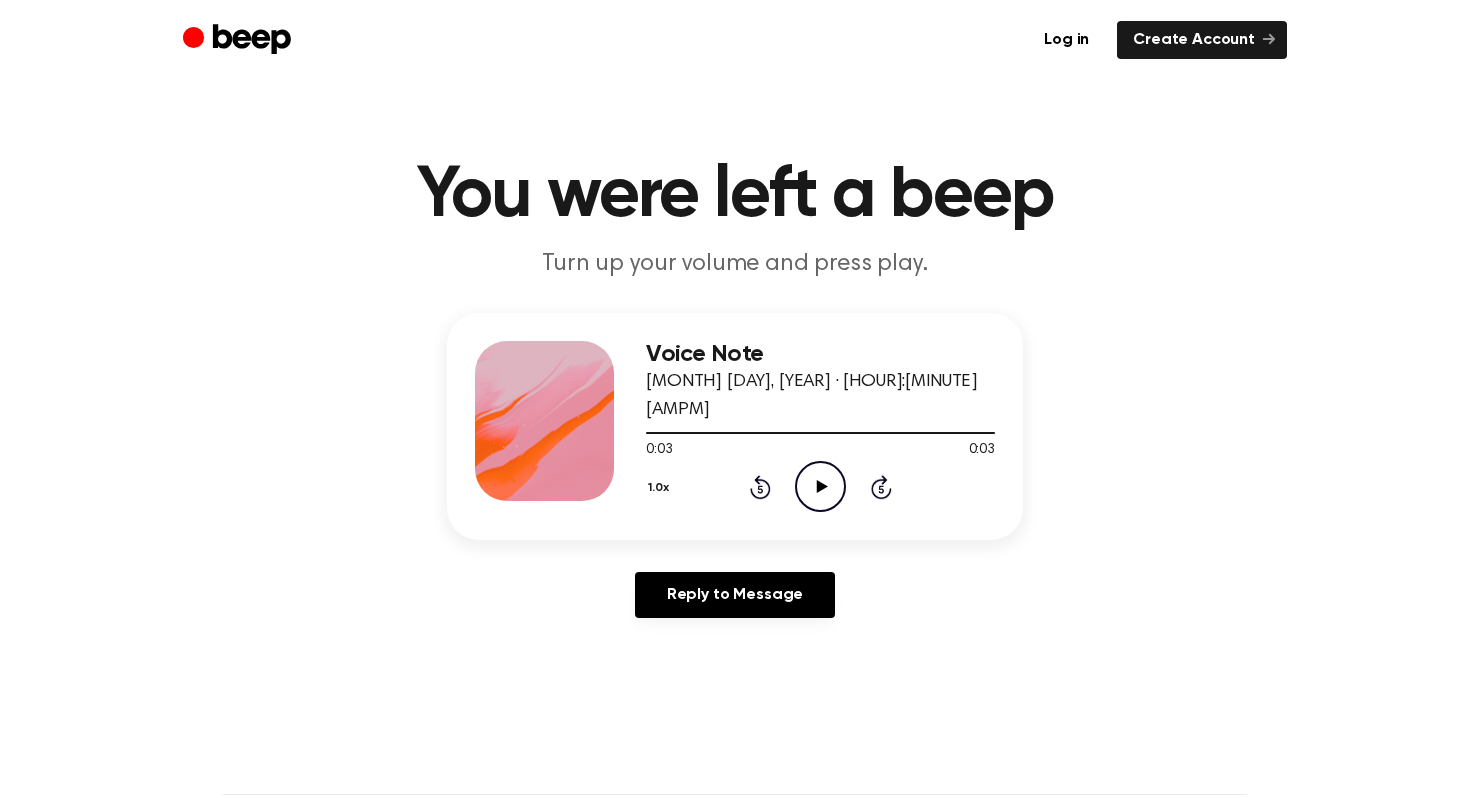 click on "Play Audio" 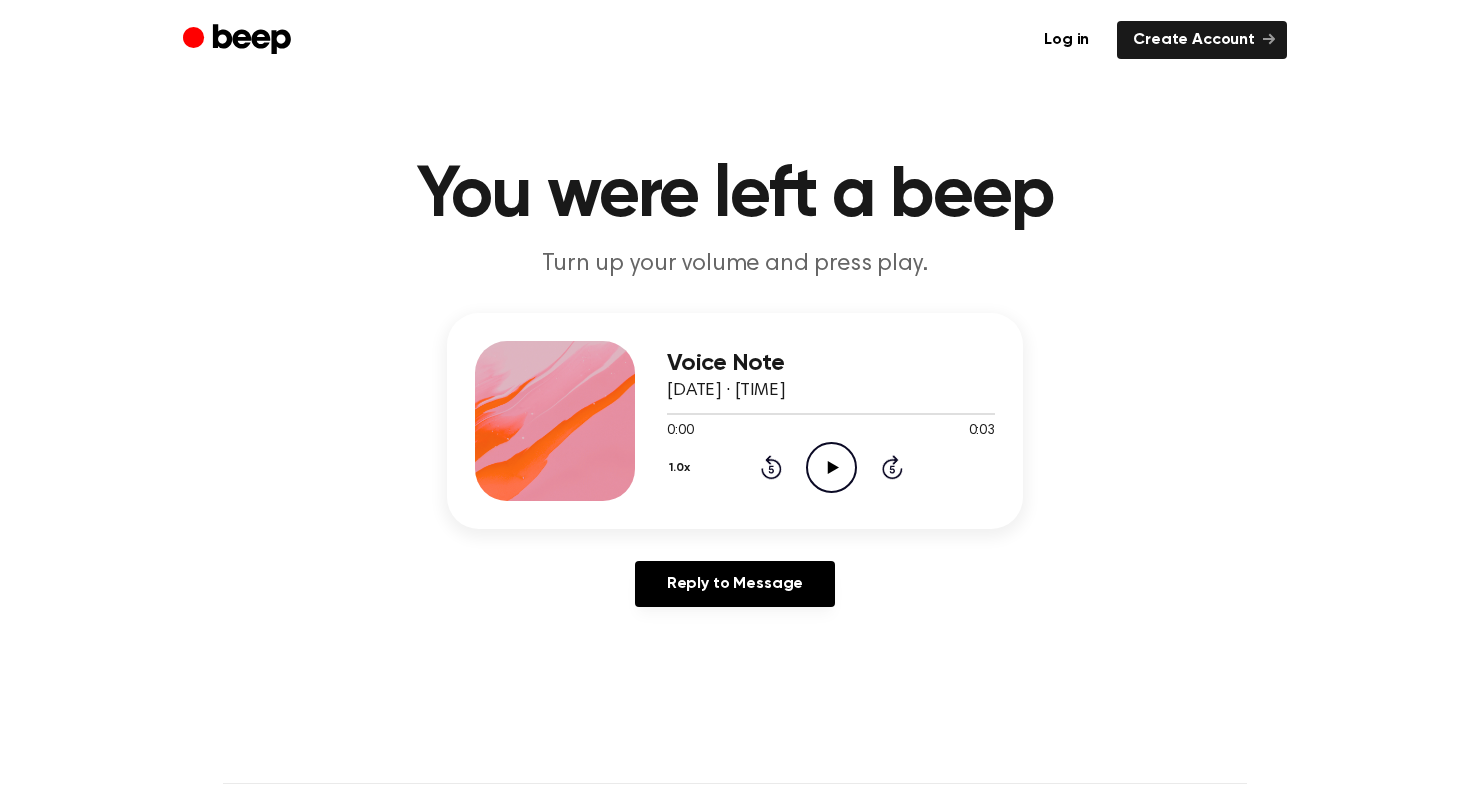 scroll, scrollTop: 0, scrollLeft: 0, axis: both 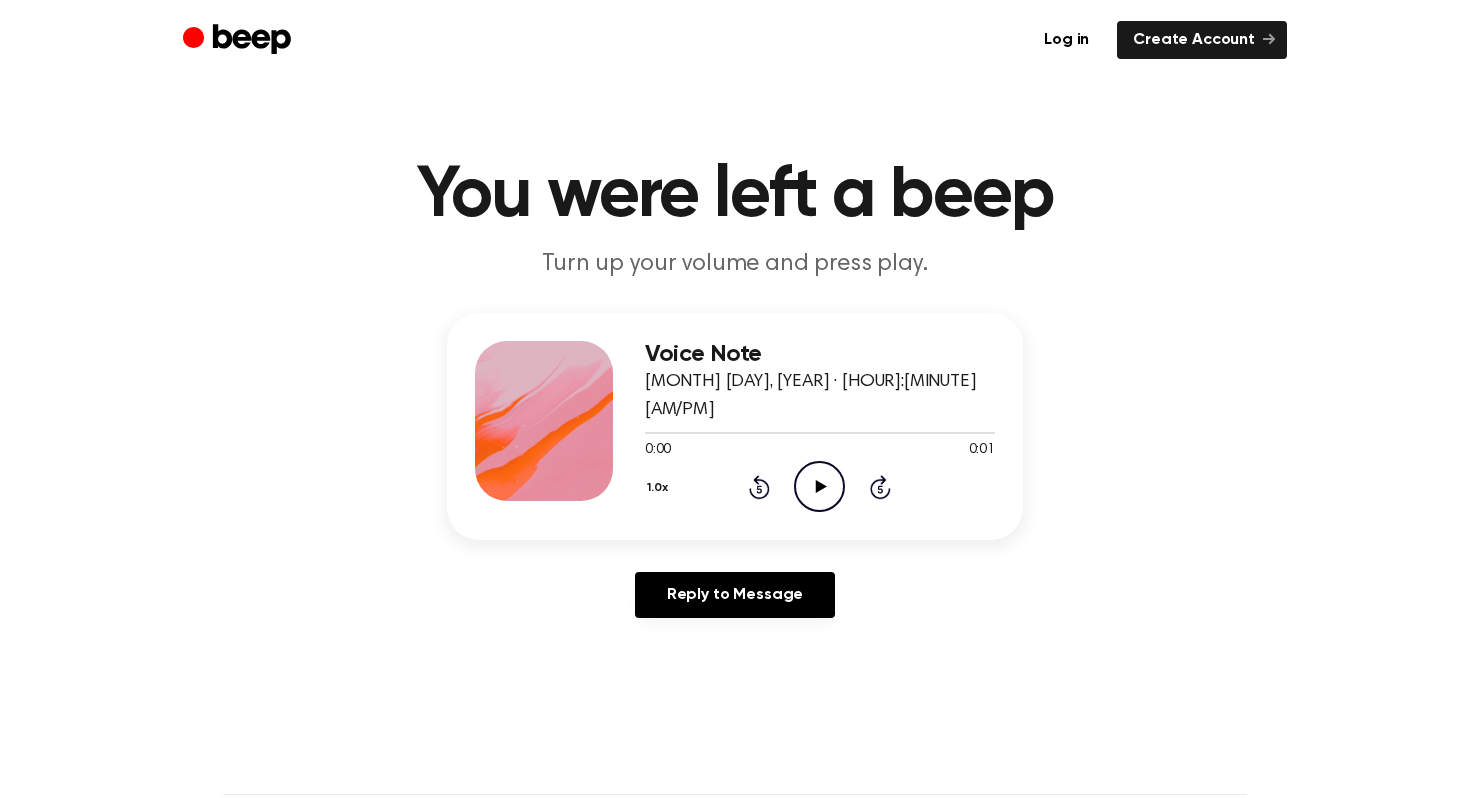 click on "Play Audio" 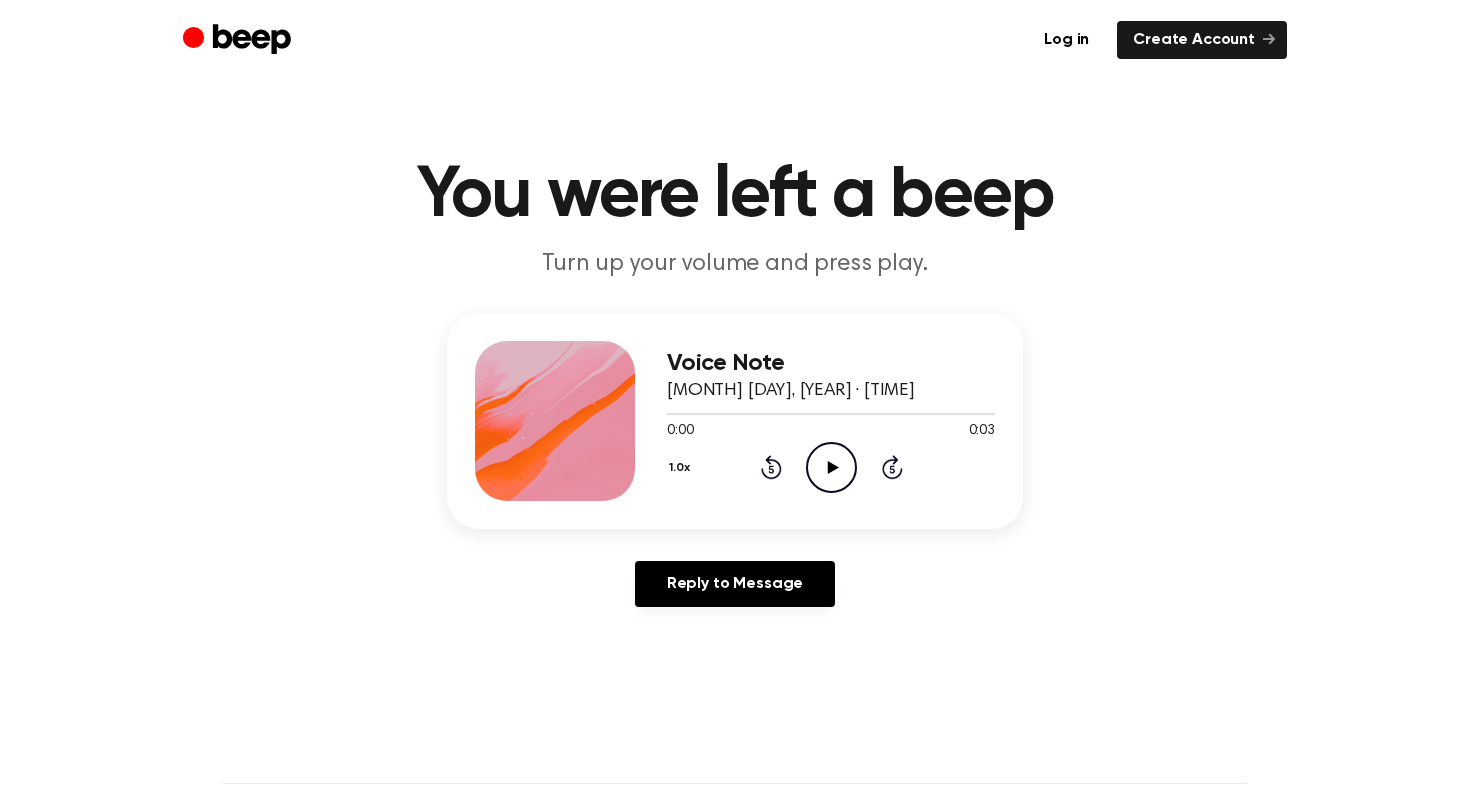 scroll, scrollTop: 0, scrollLeft: 0, axis: both 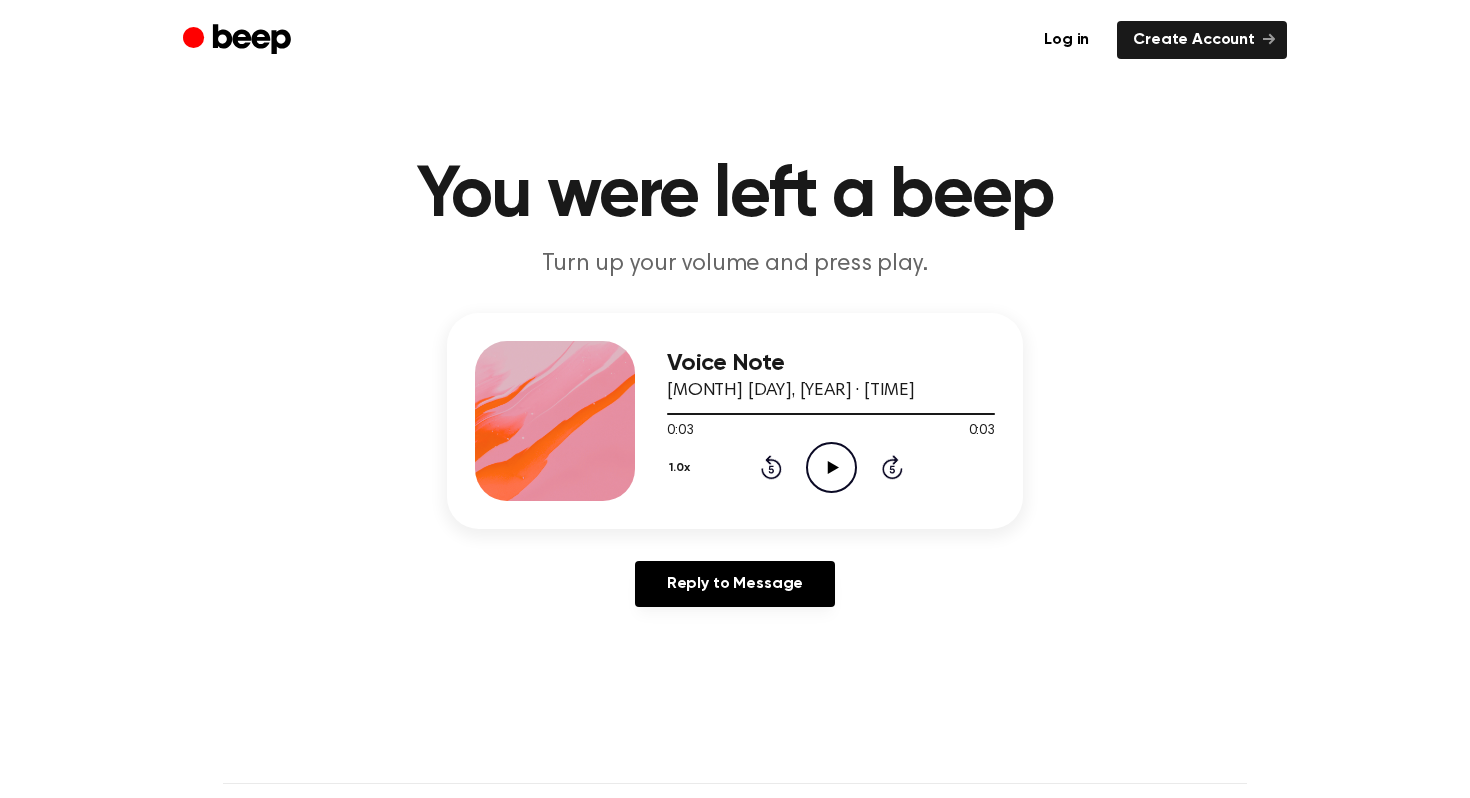 click on "Play Audio" 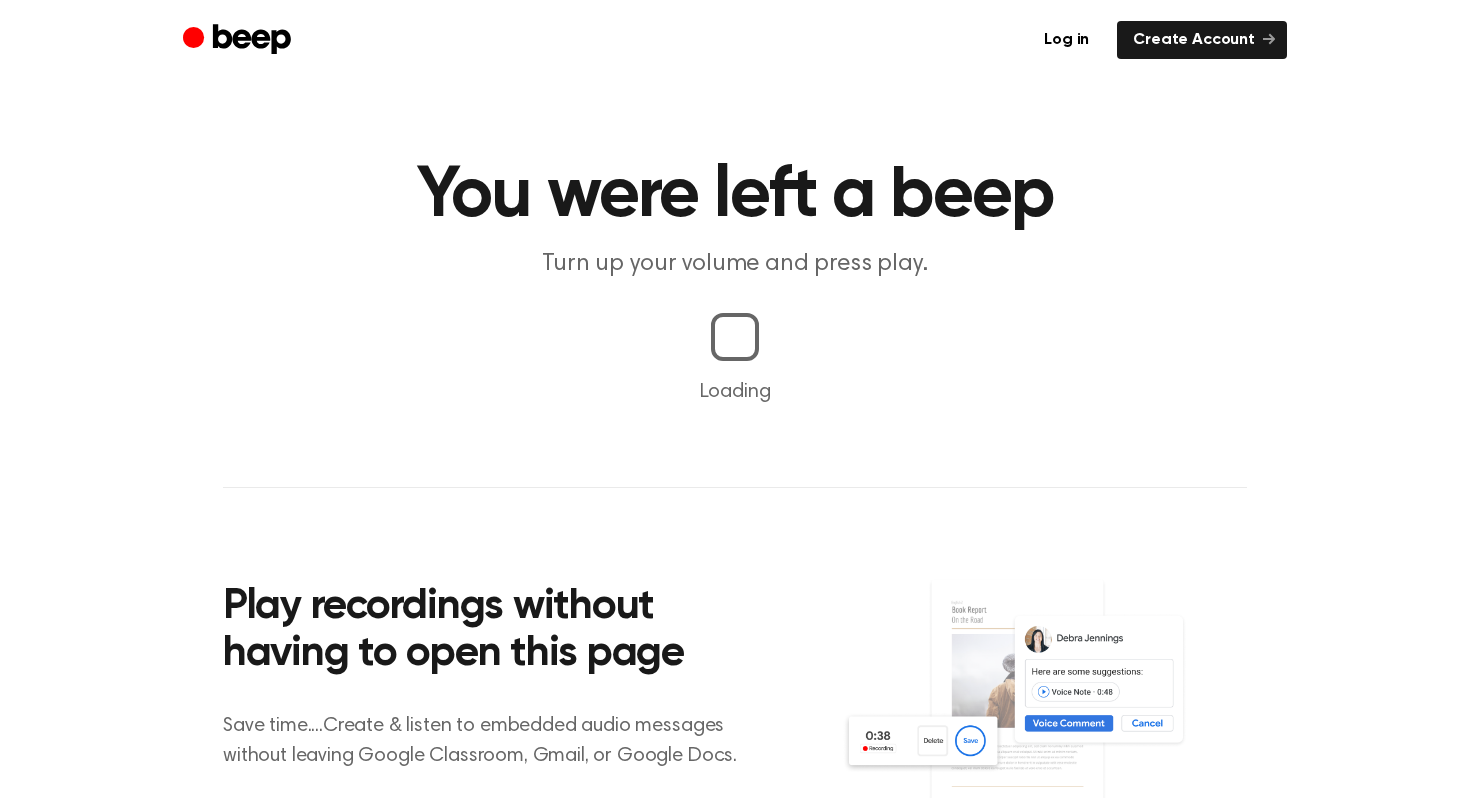 scroll, scrollTop: 0, scrollLeft: 0, axis: both 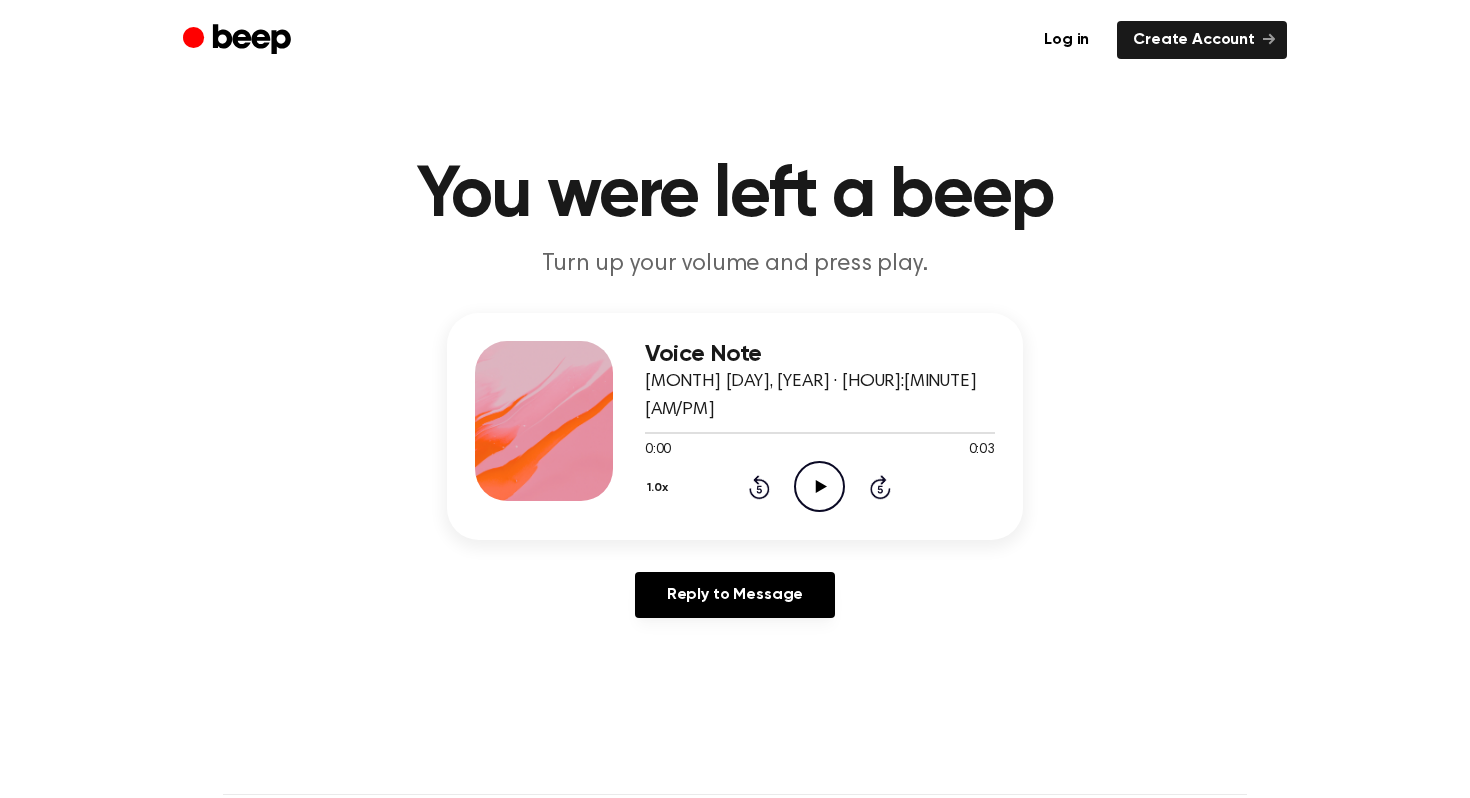 click 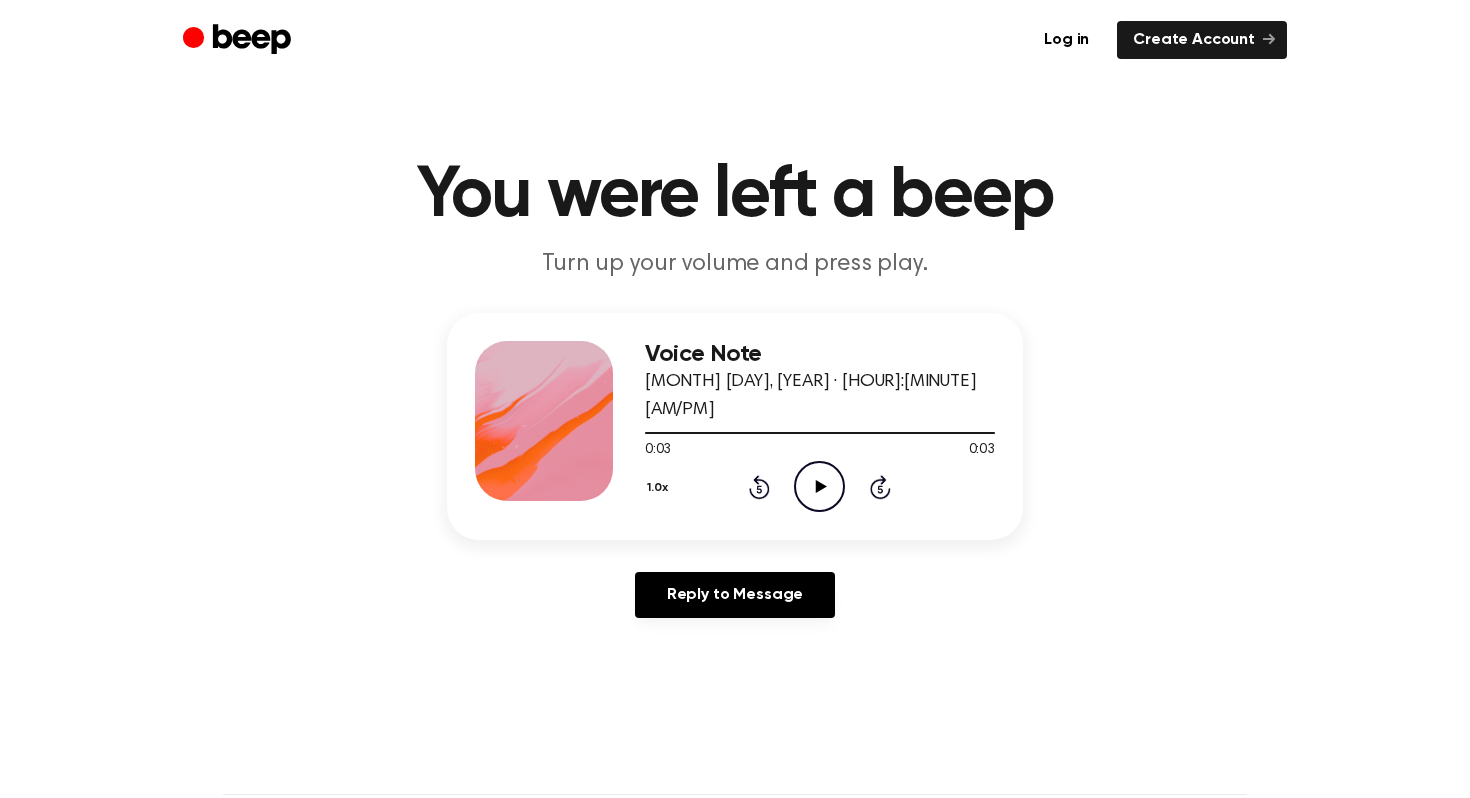 click on "Play Audio" 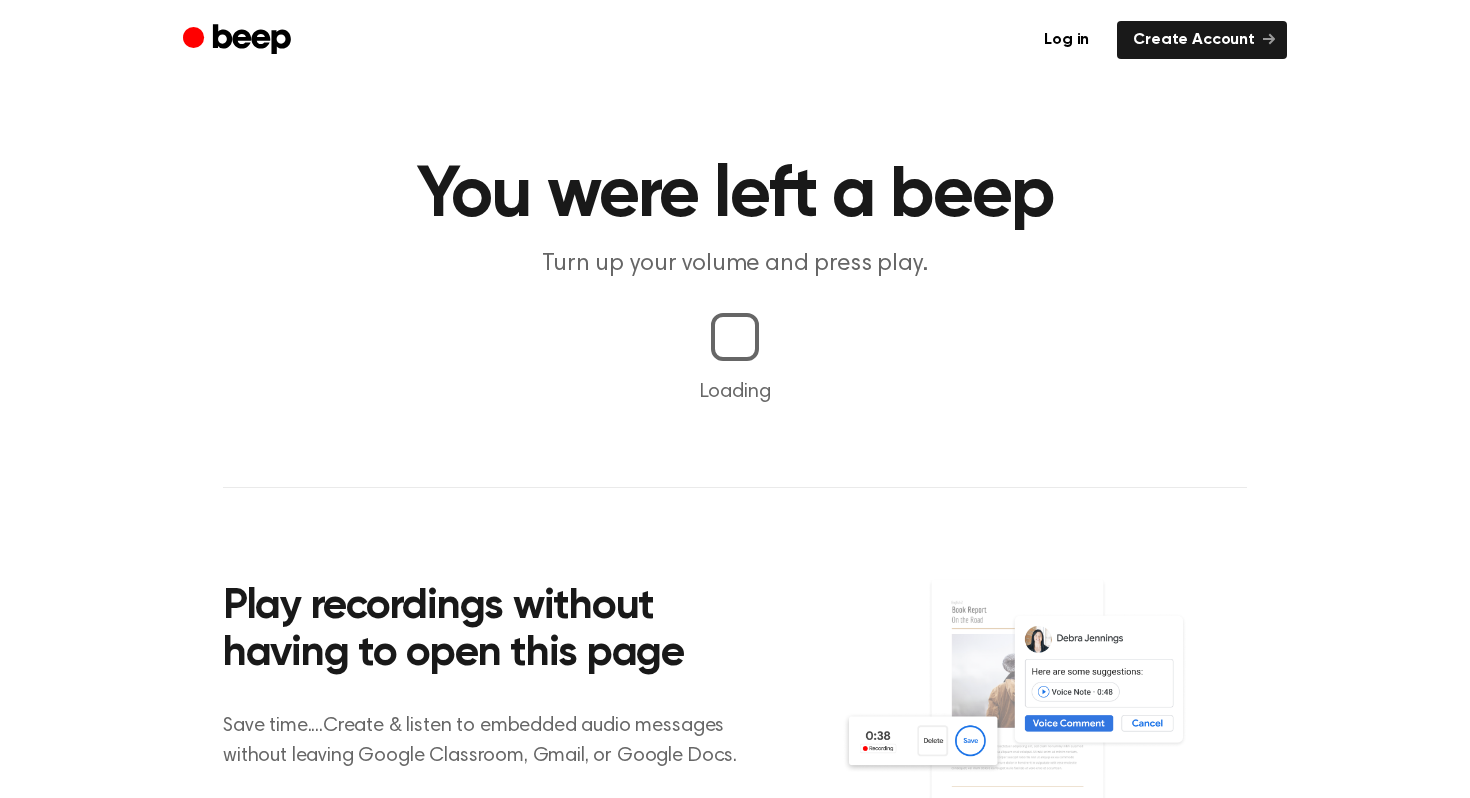 scroll, scrollTop: 0, scrollLeft: 0, axis: both 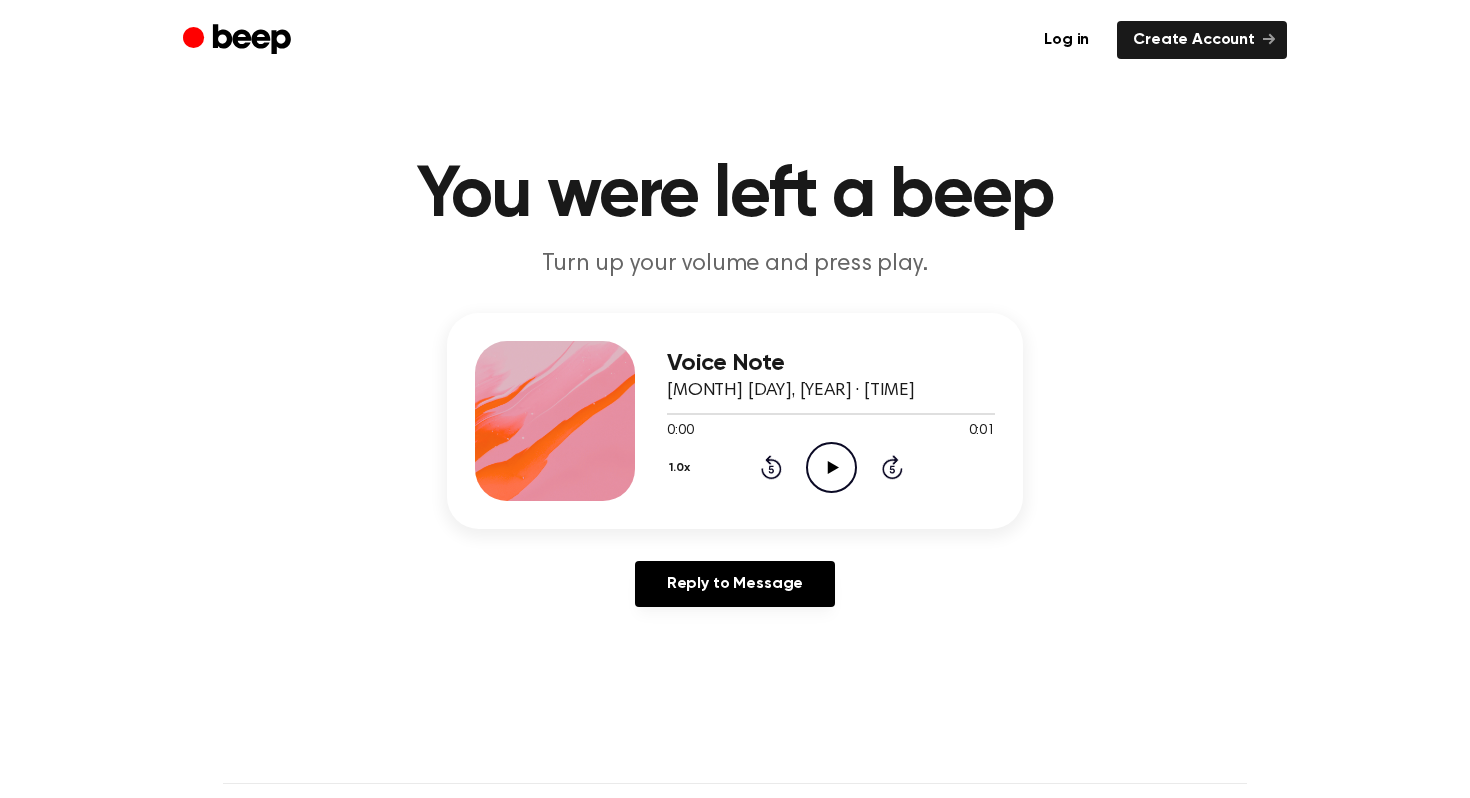 click on "Play Audio" 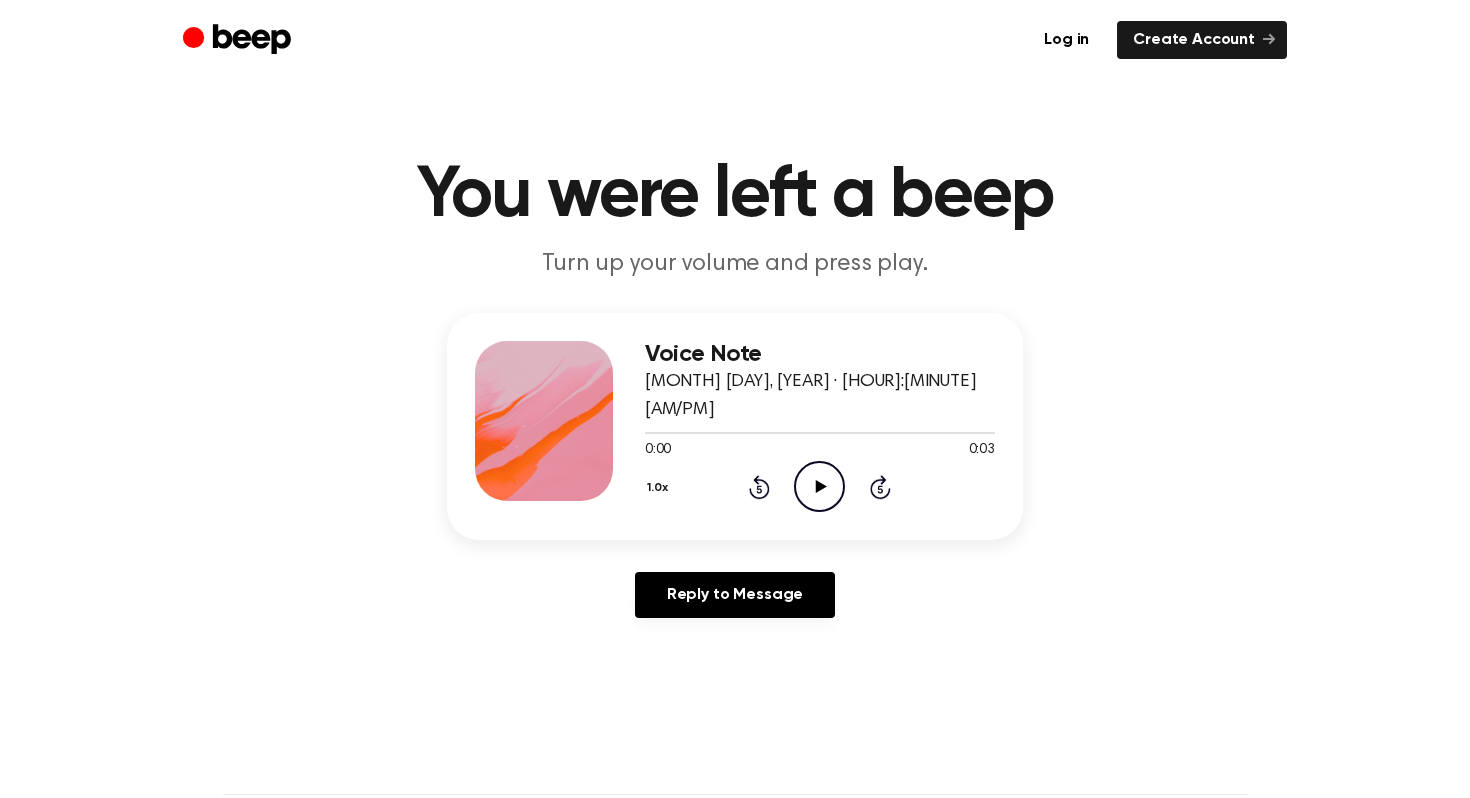 scroll, scrollTop: 0, scrollLeft: 0, axis: both 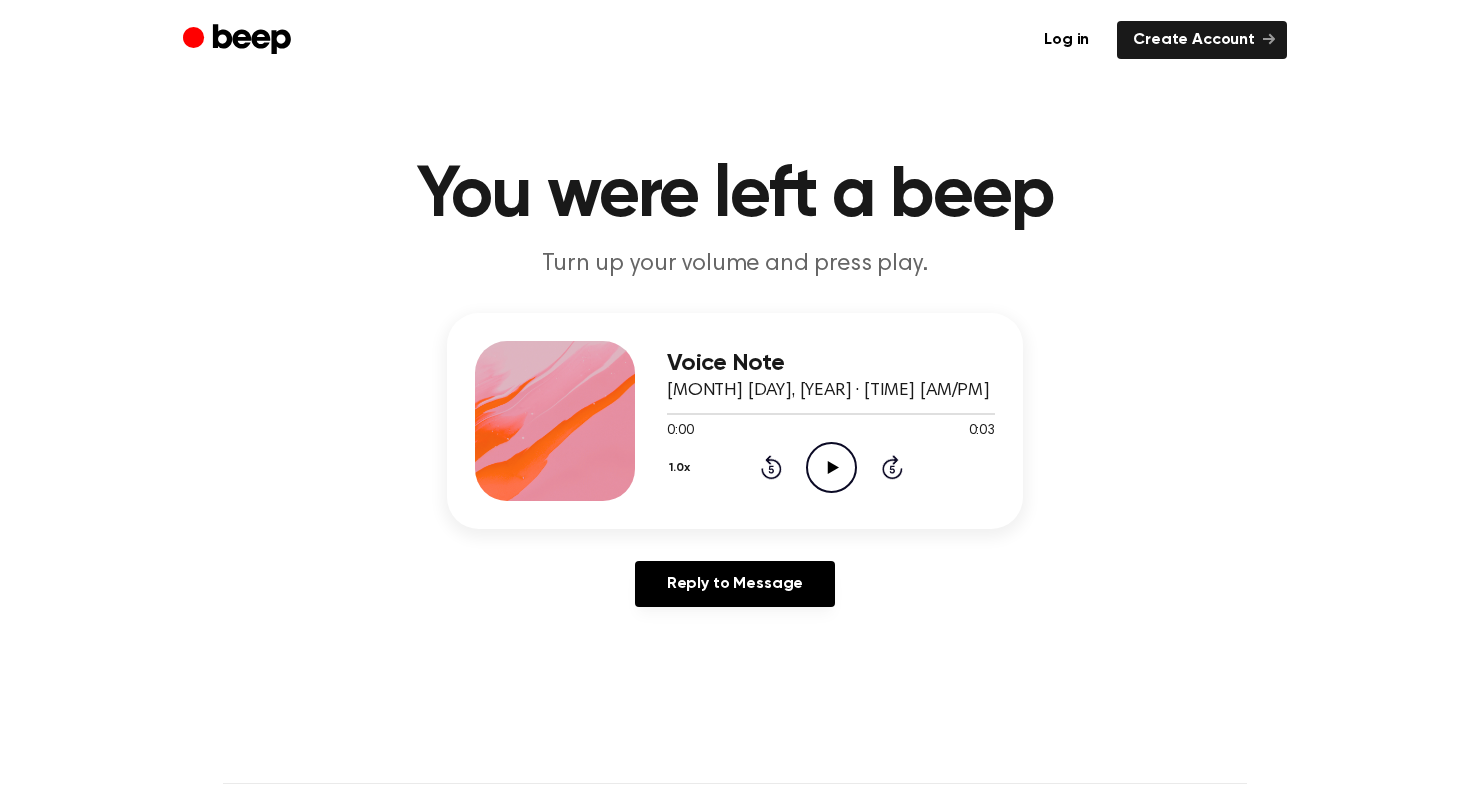 click 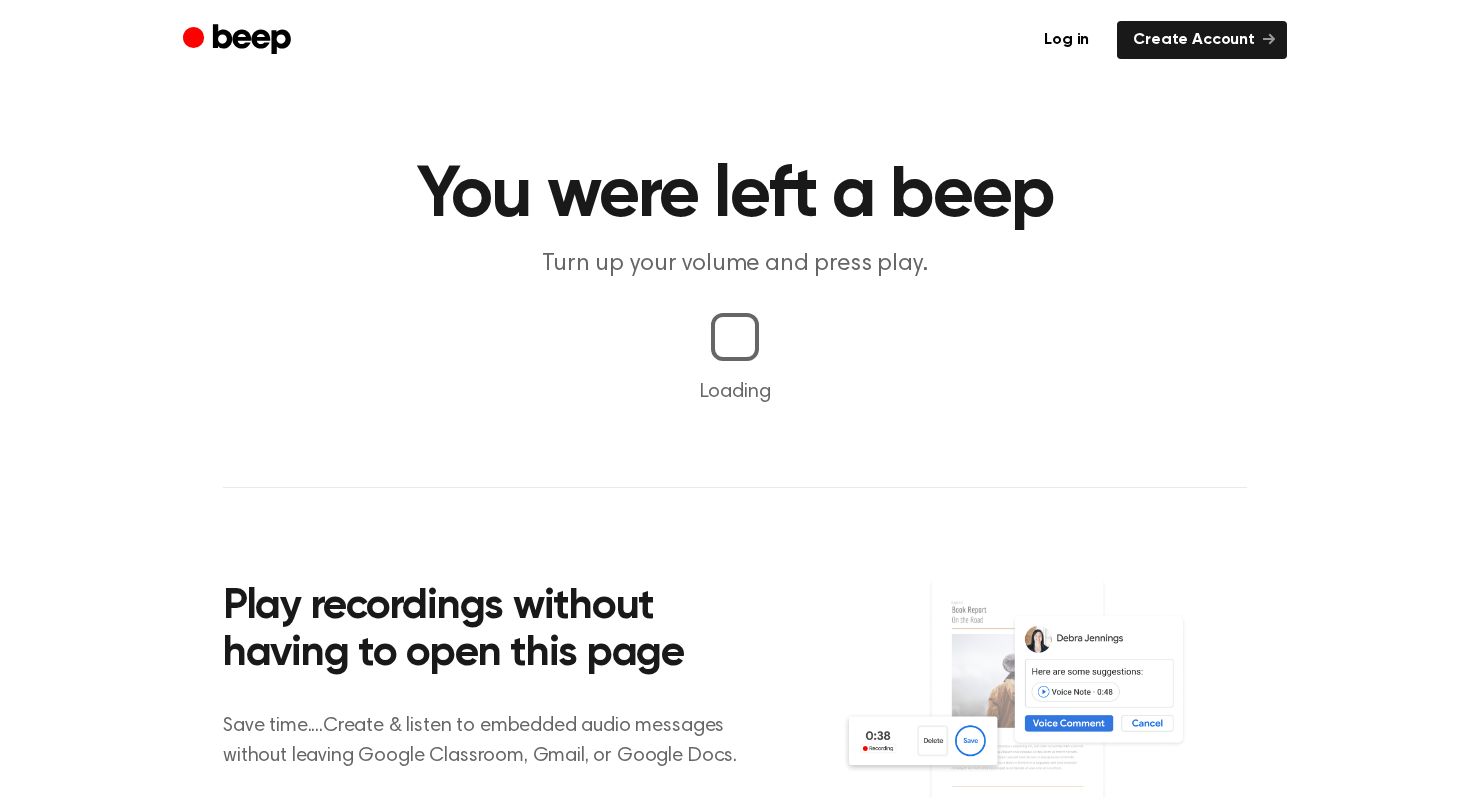 scroll, scrollTop: 0, scrollLeft: 0, axis: both 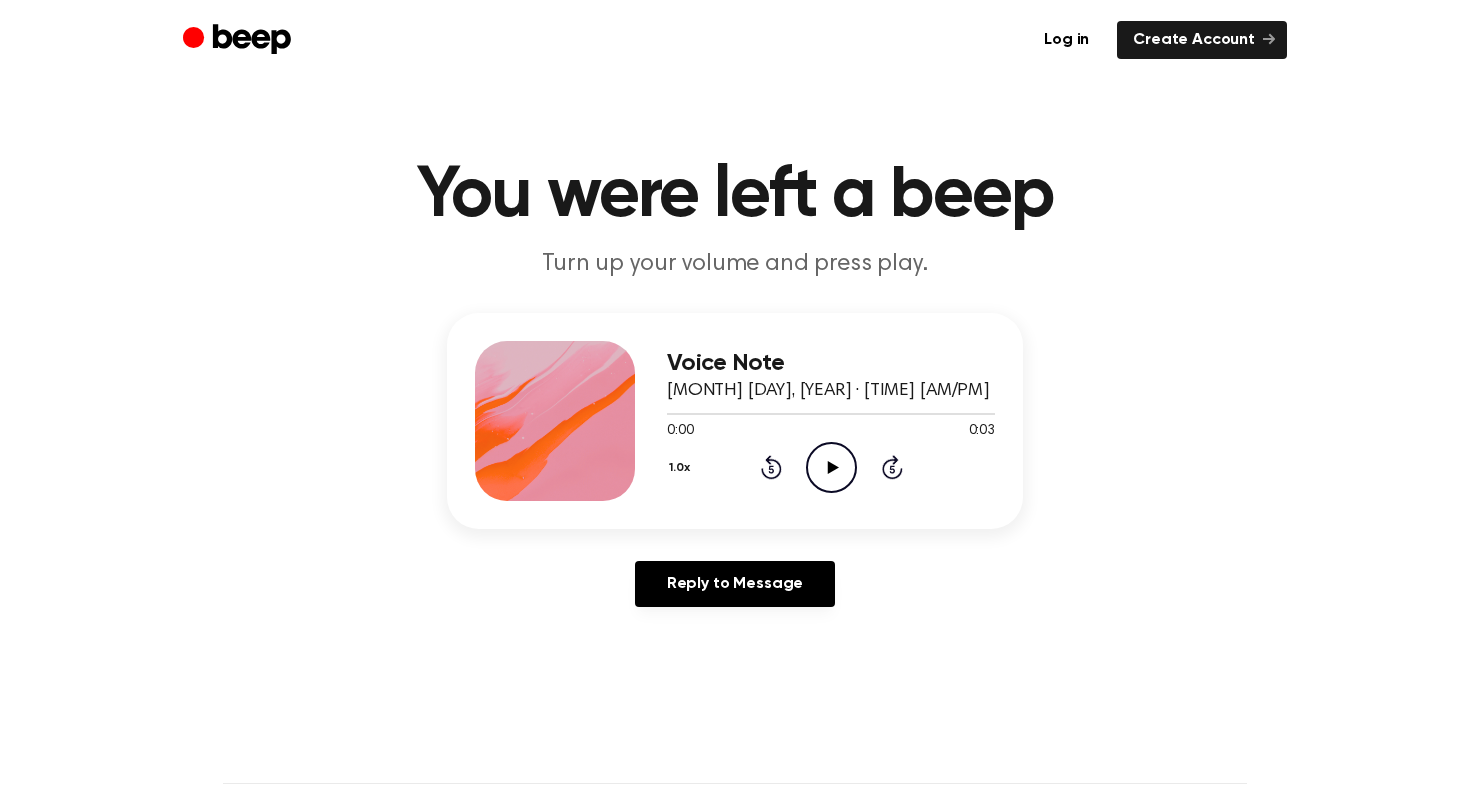 click on "Play Audio" 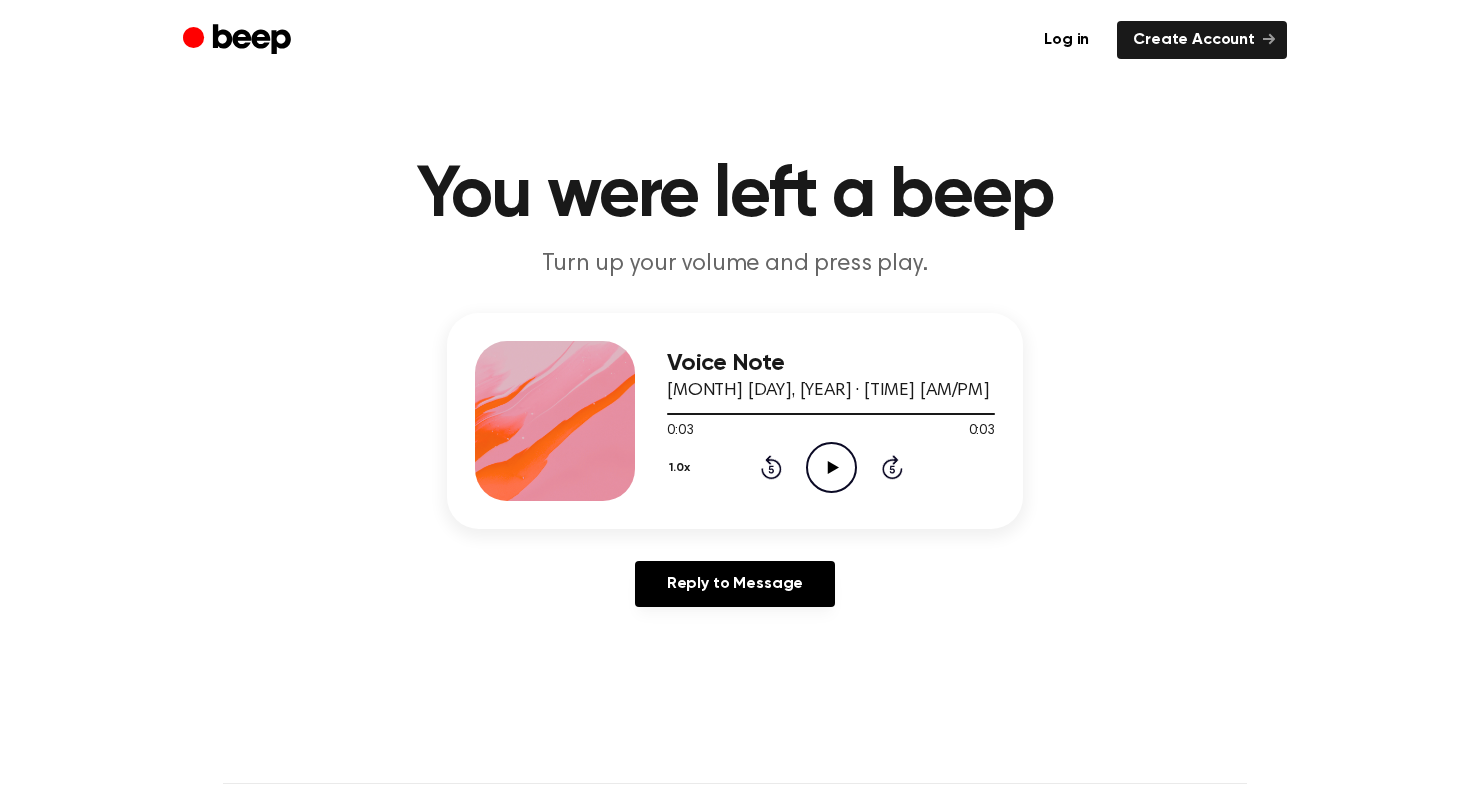 click on "Play Audio" 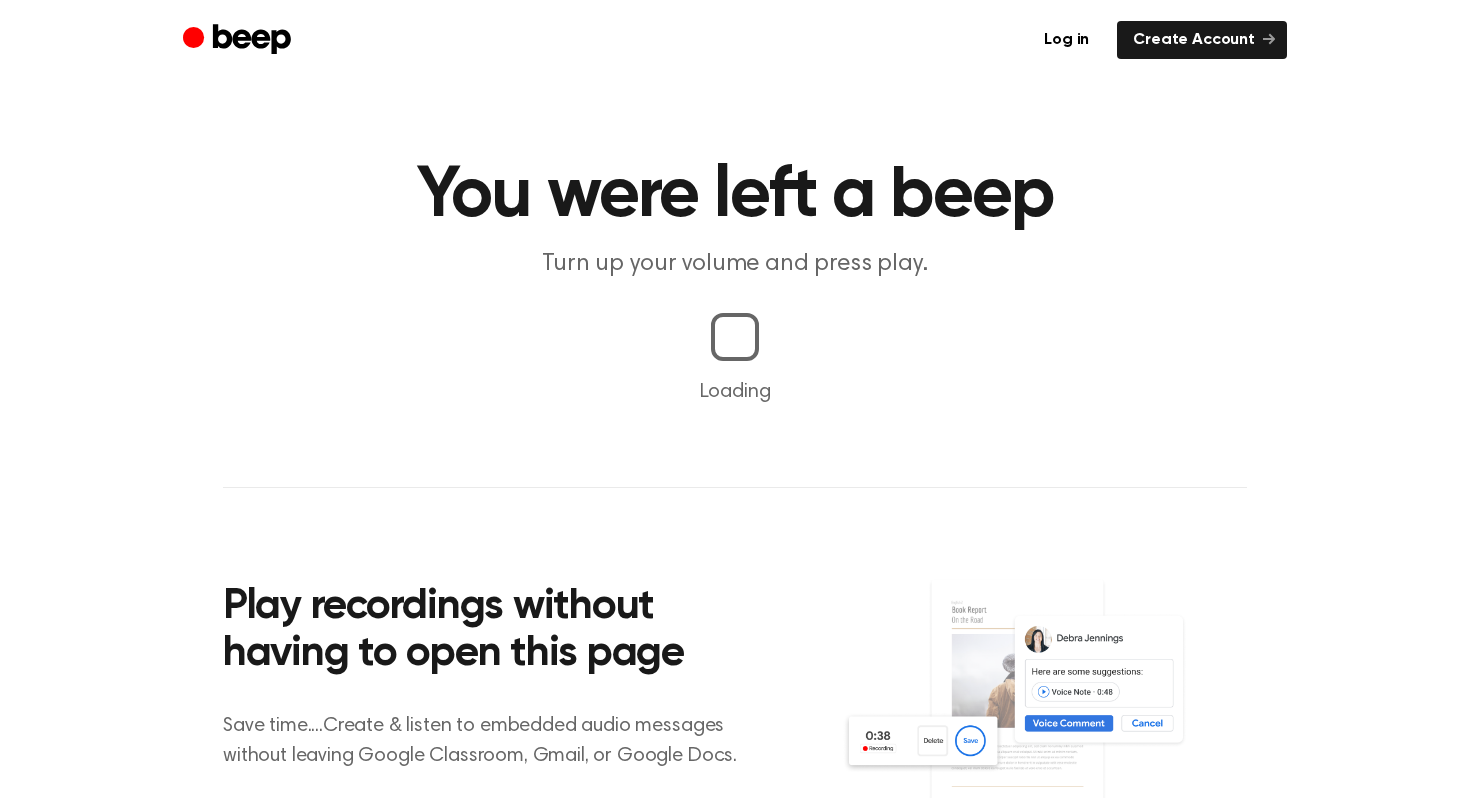 scroll, scrollTop: 0, scrollLeft: 0, axis: both 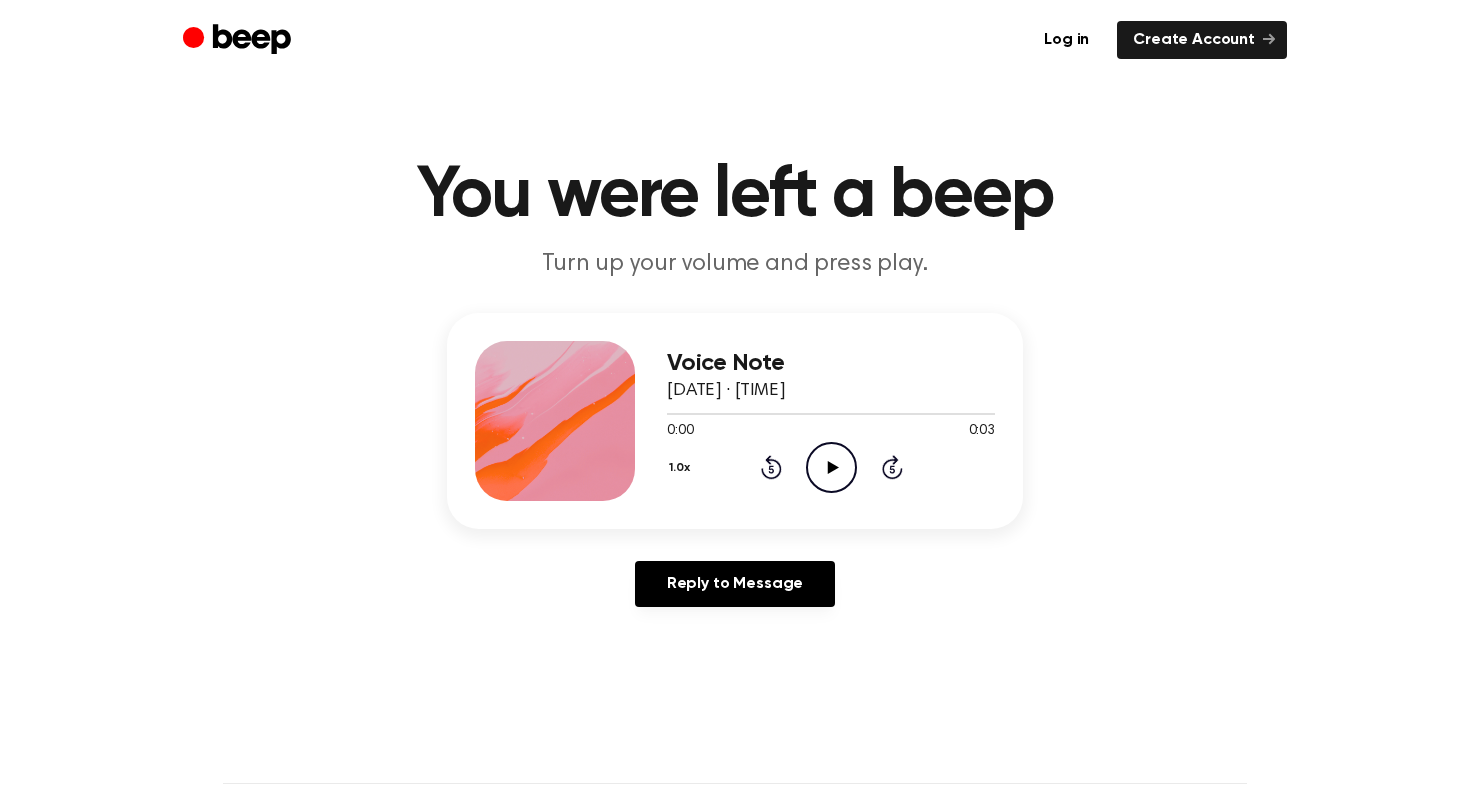 click on "Play Audio" 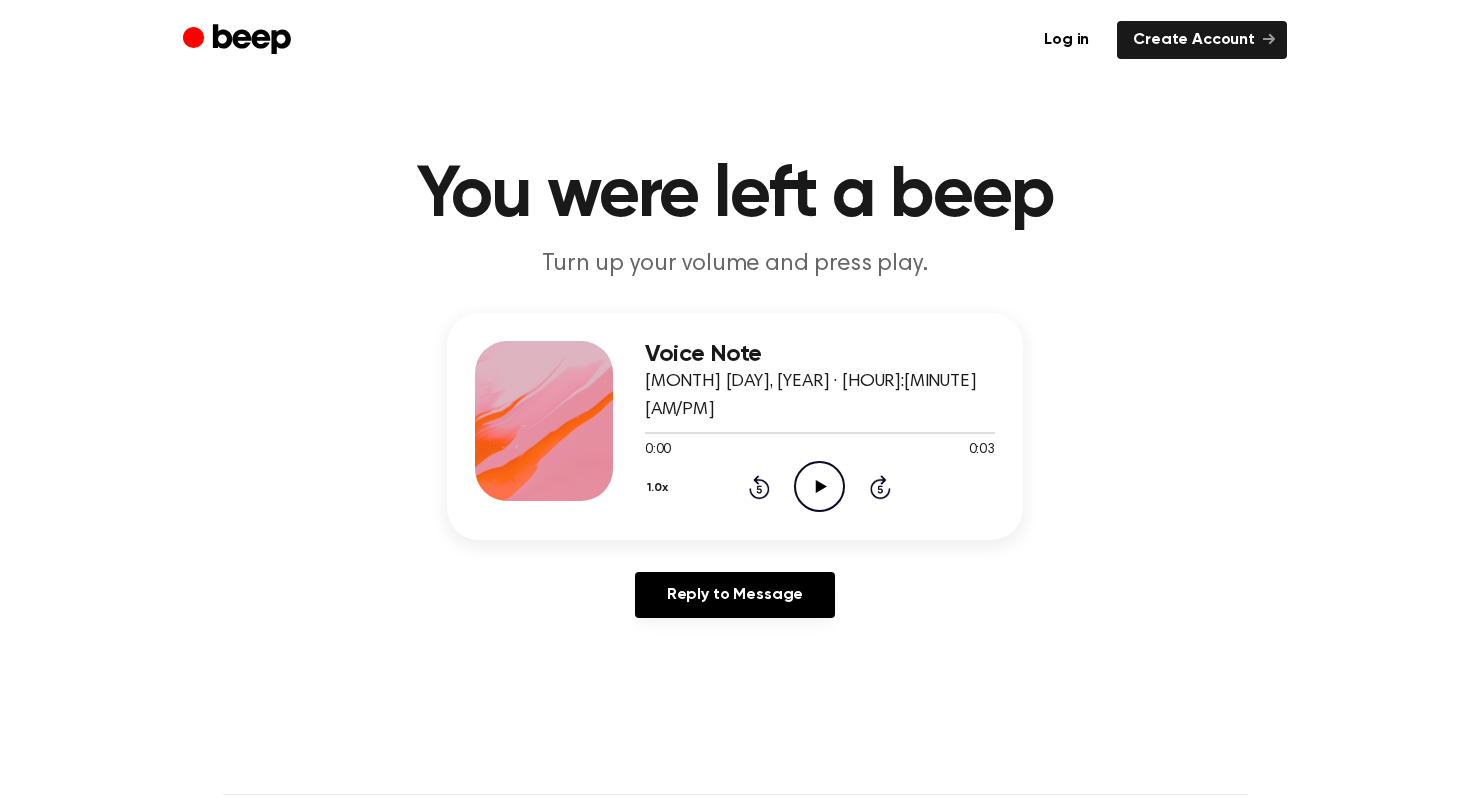 scroll, scrollTop: 0, scrollLeft: 0, axis: both 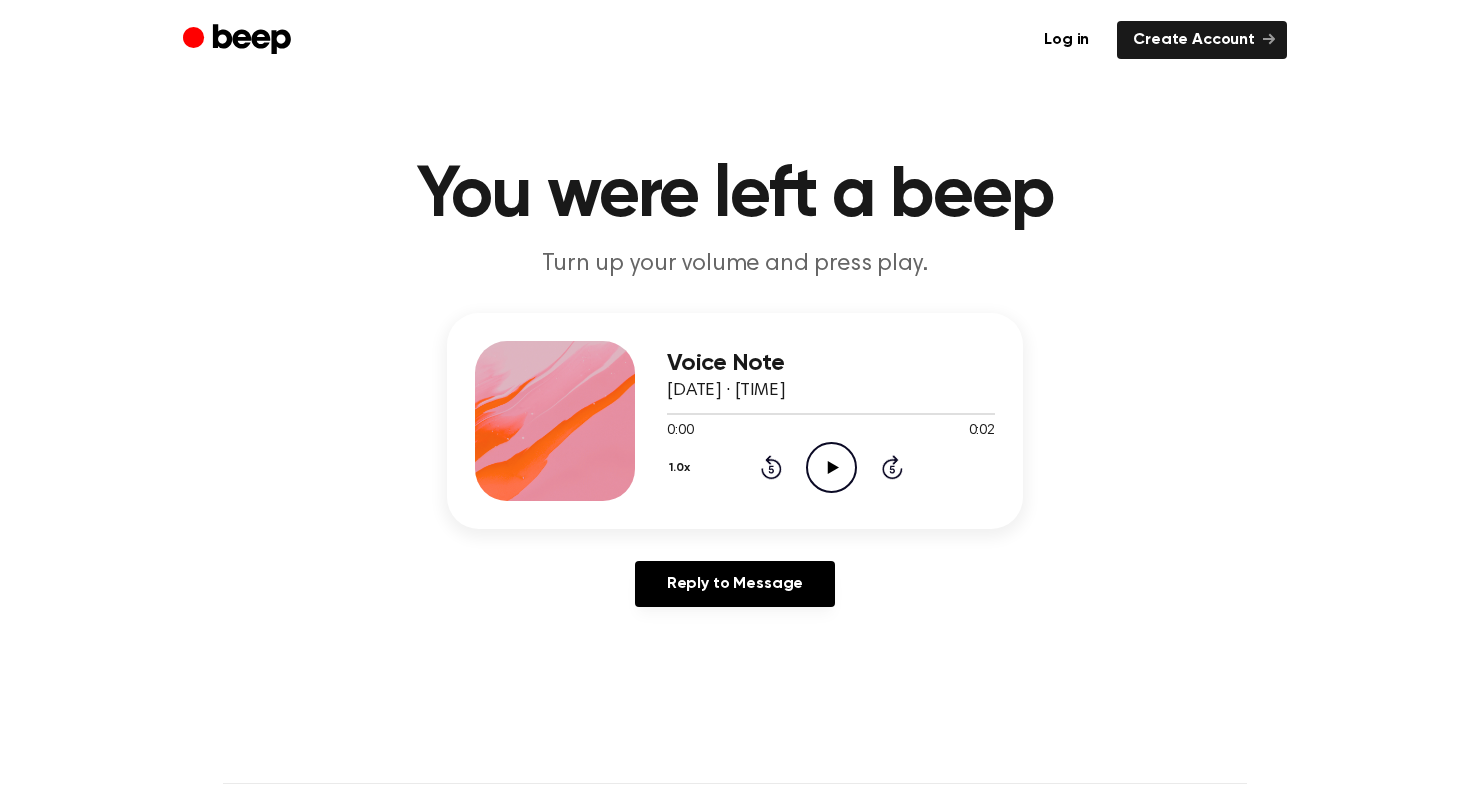 click 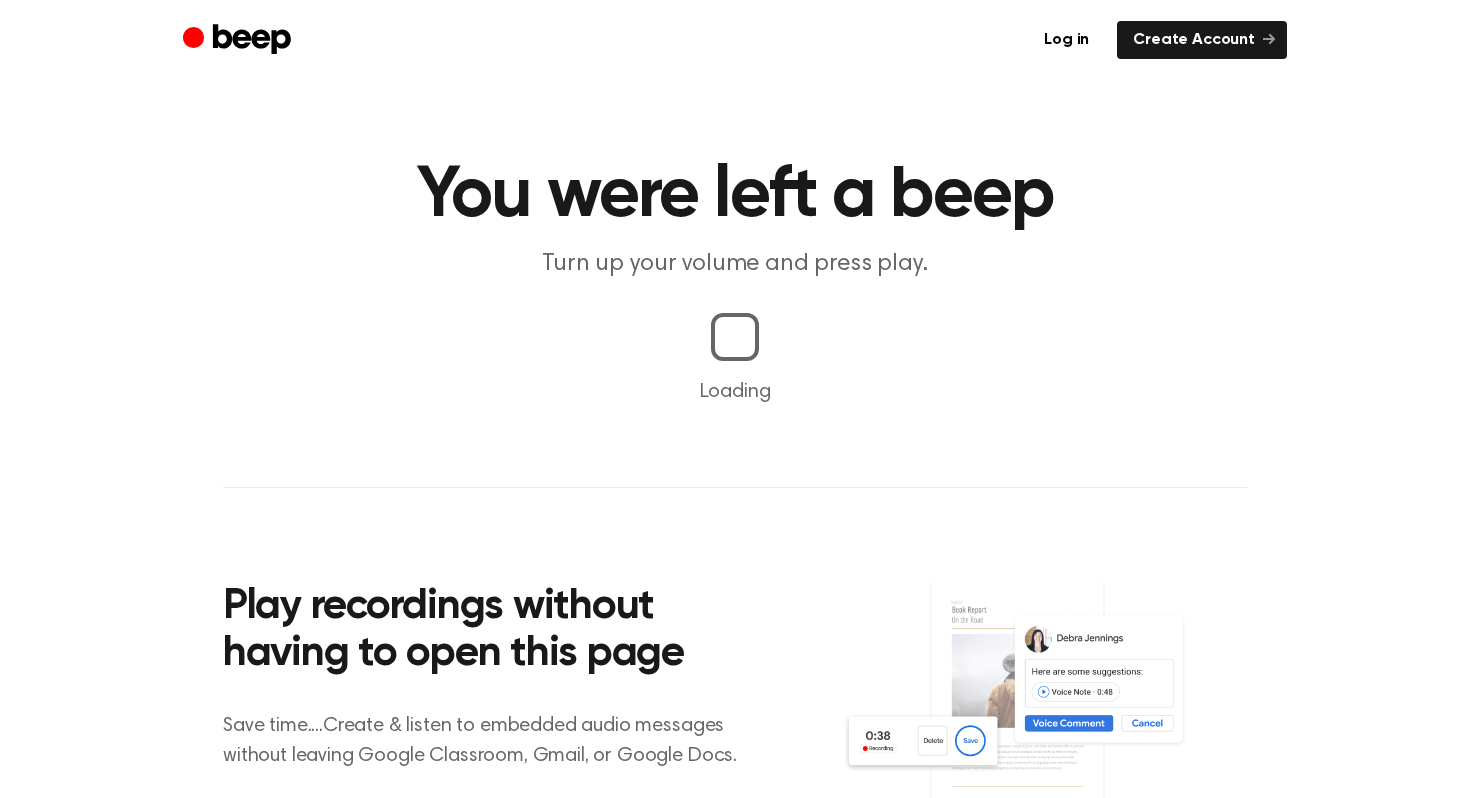 scroll, scrollTop: 0, scrollLeft: 0, axis: both 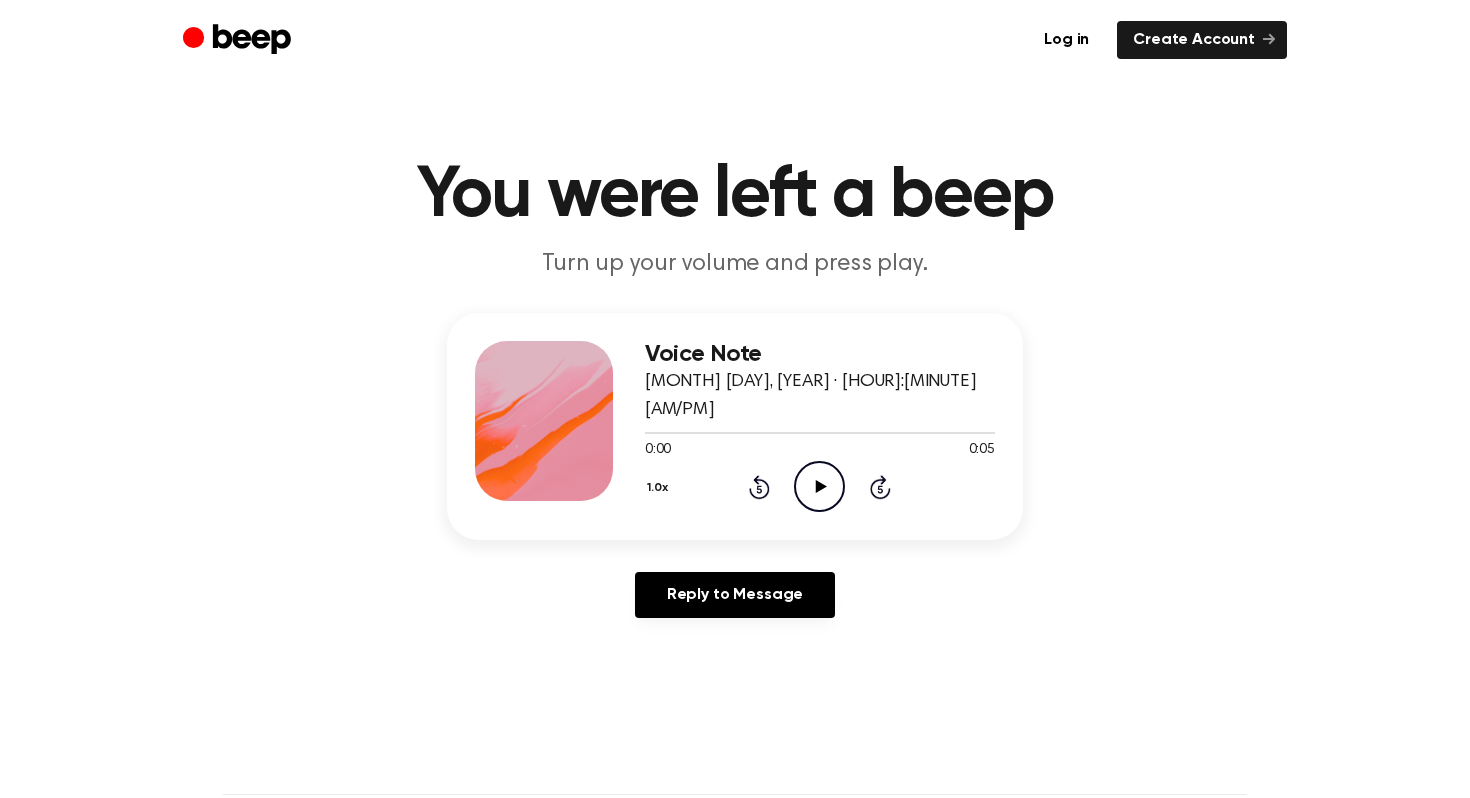 click on "Play Audio" 